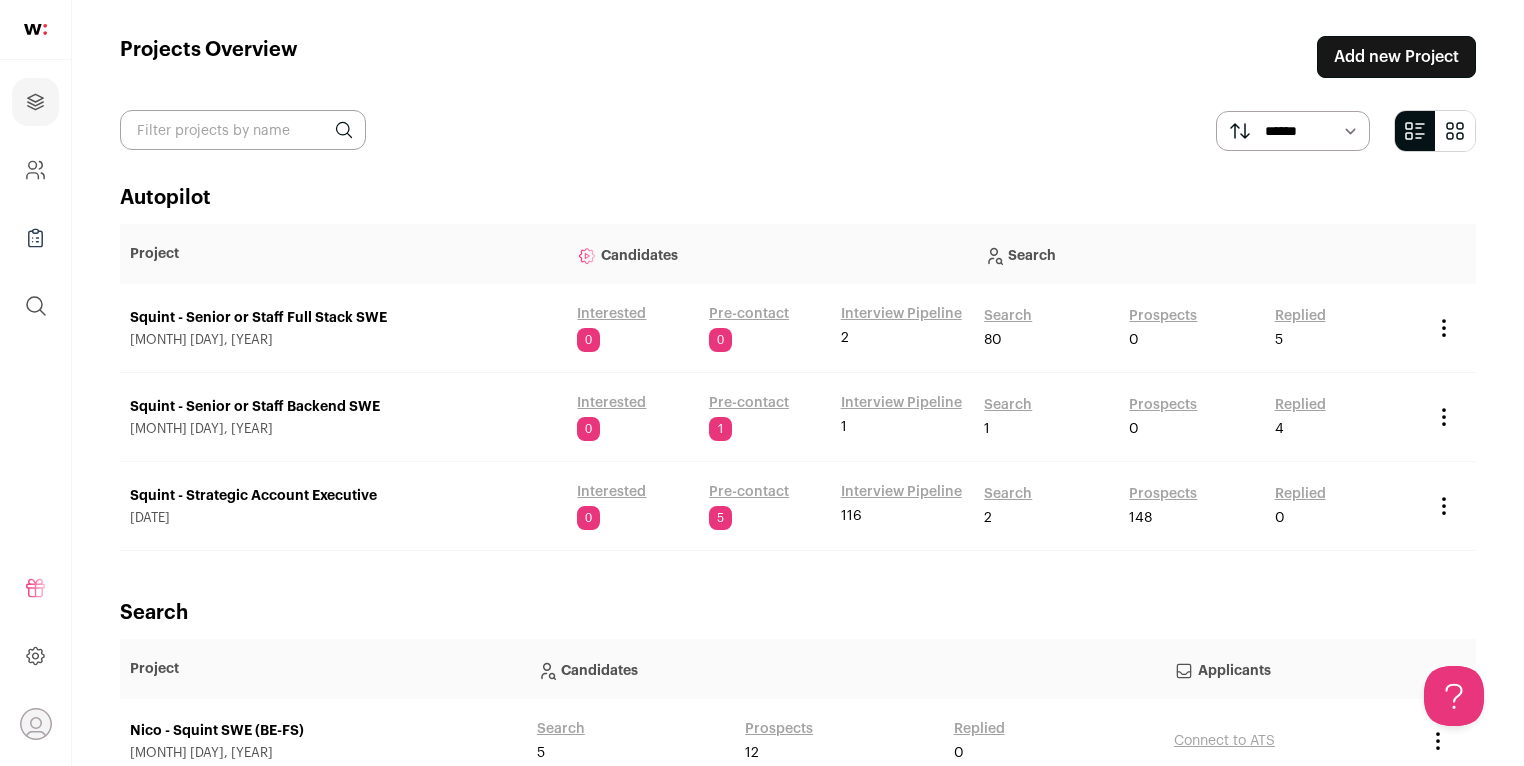 scroll, scrollTop: 0, scrollLeft: 0, axis: both 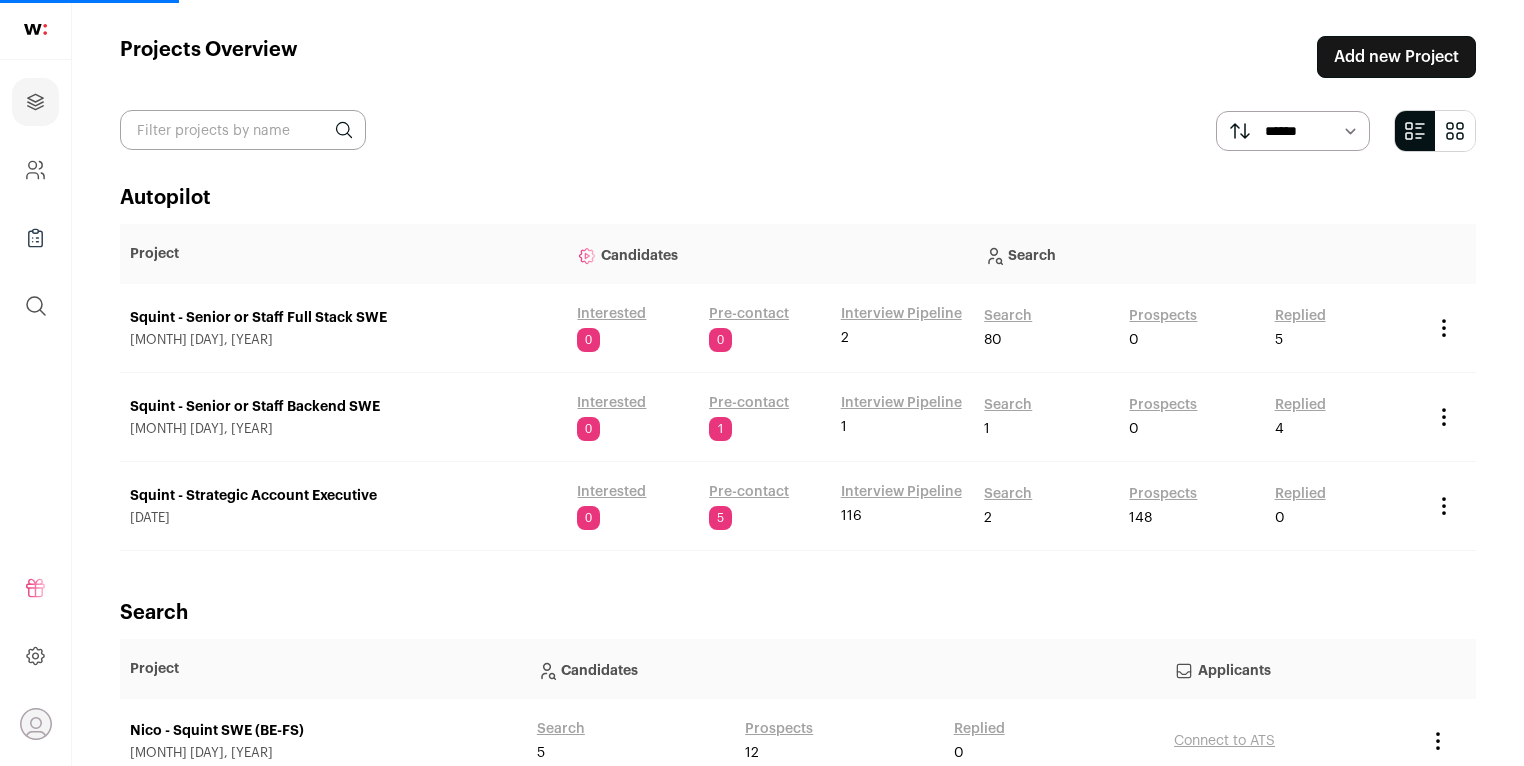click on "Search" at bounding box center (1008, 316) 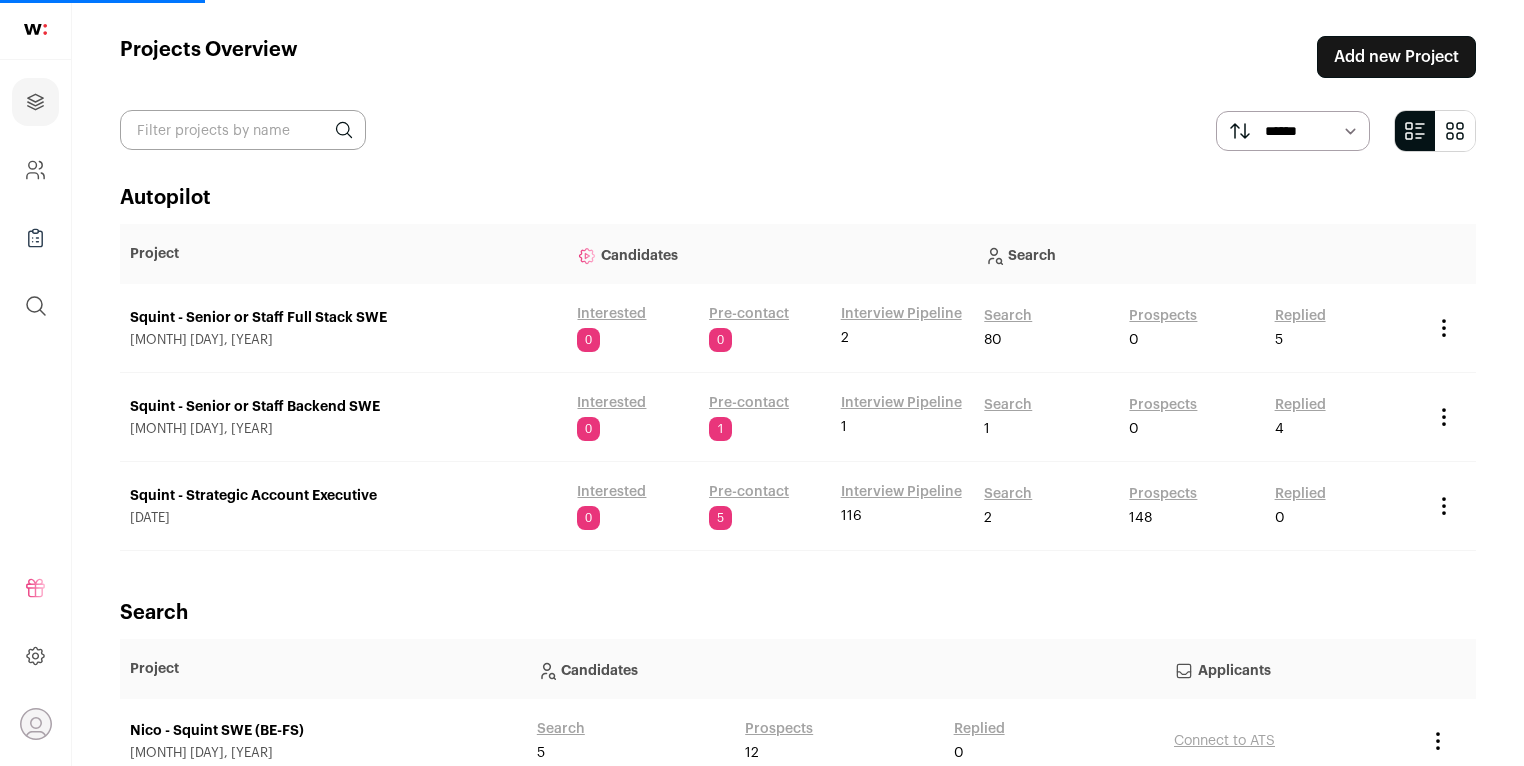 click on "Search" at bounding box center [1008, 316] 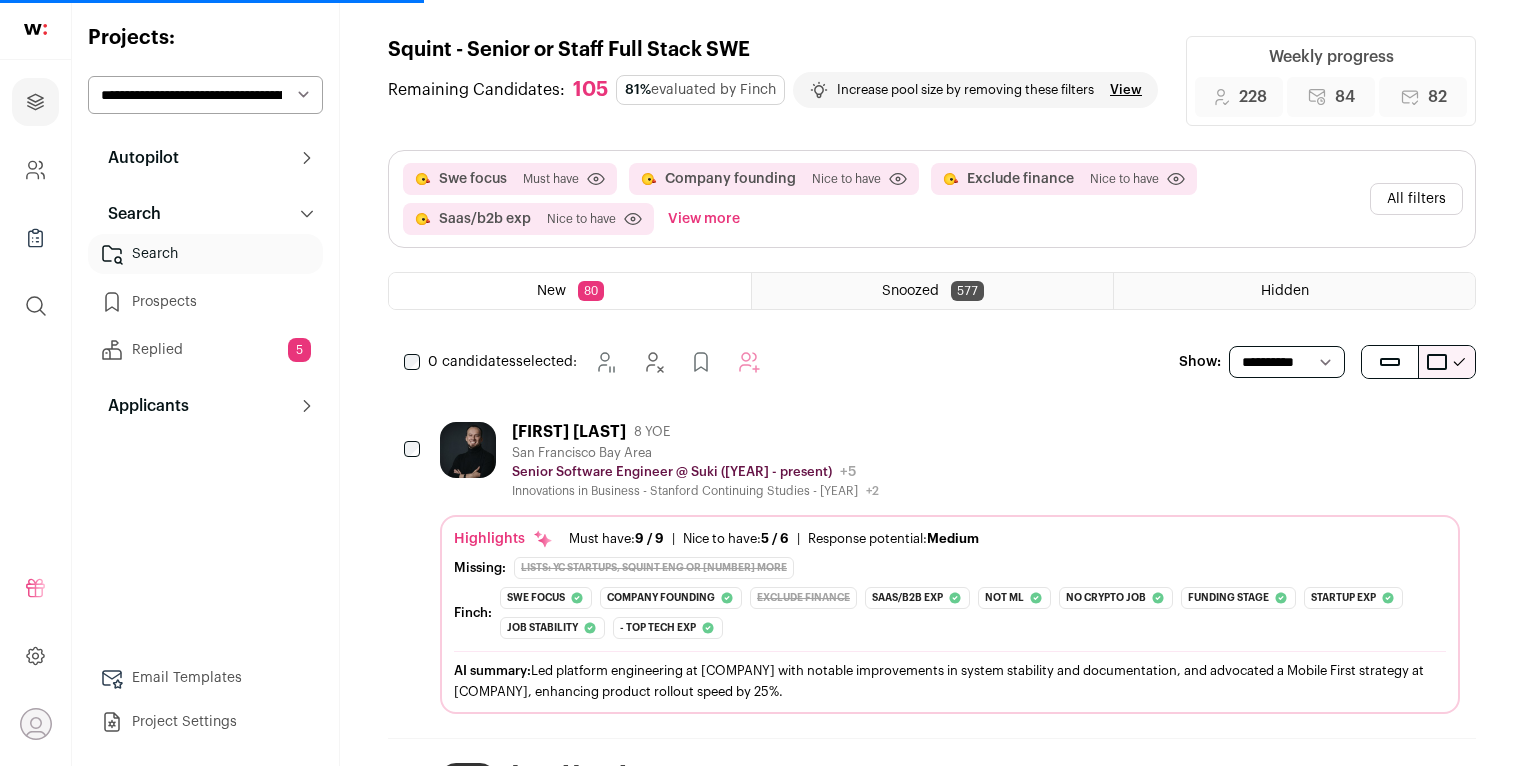 click on "All filters" at bounding box center [1416, 199] 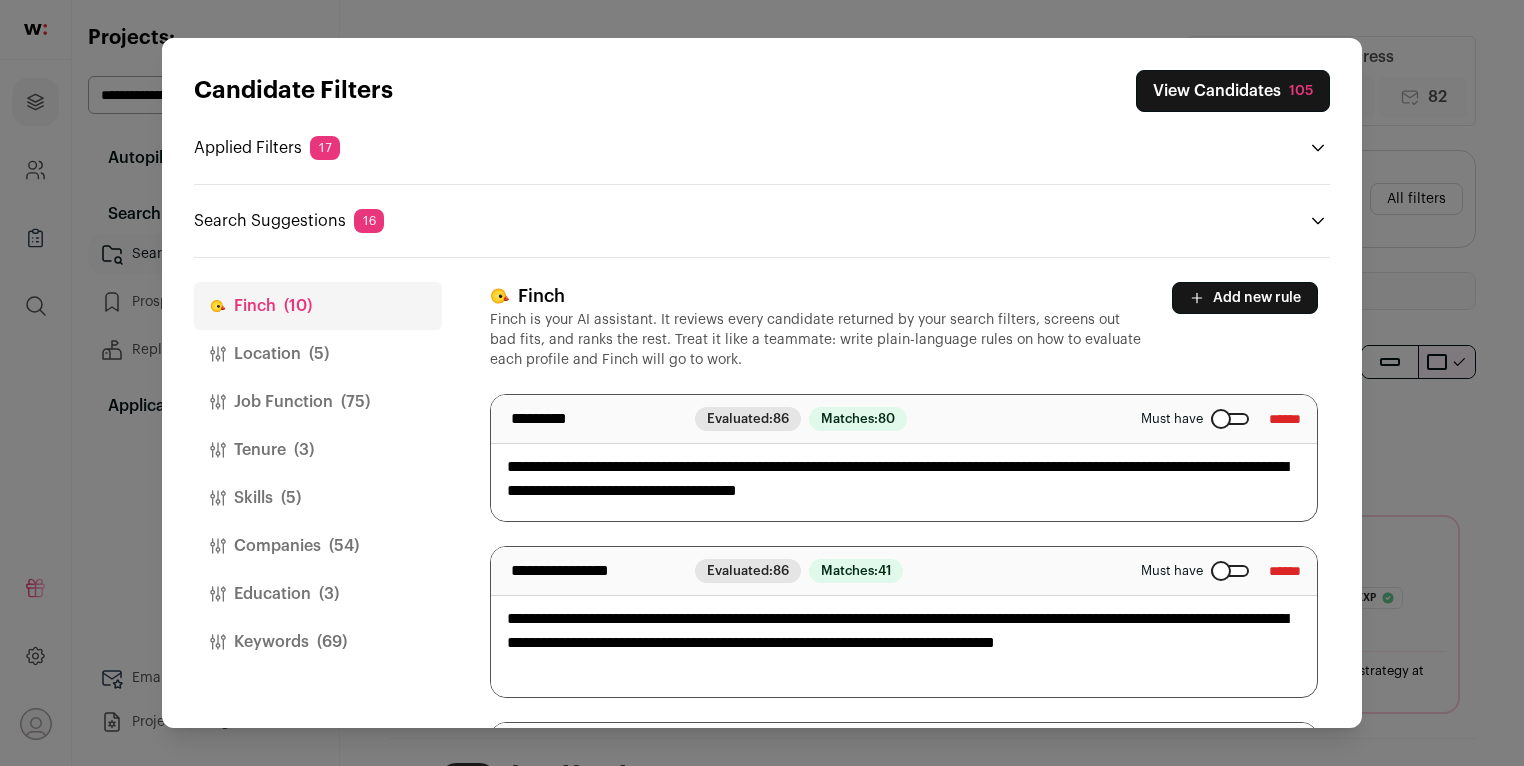 click on "Education
(3)" at bounding box center (318, 594) 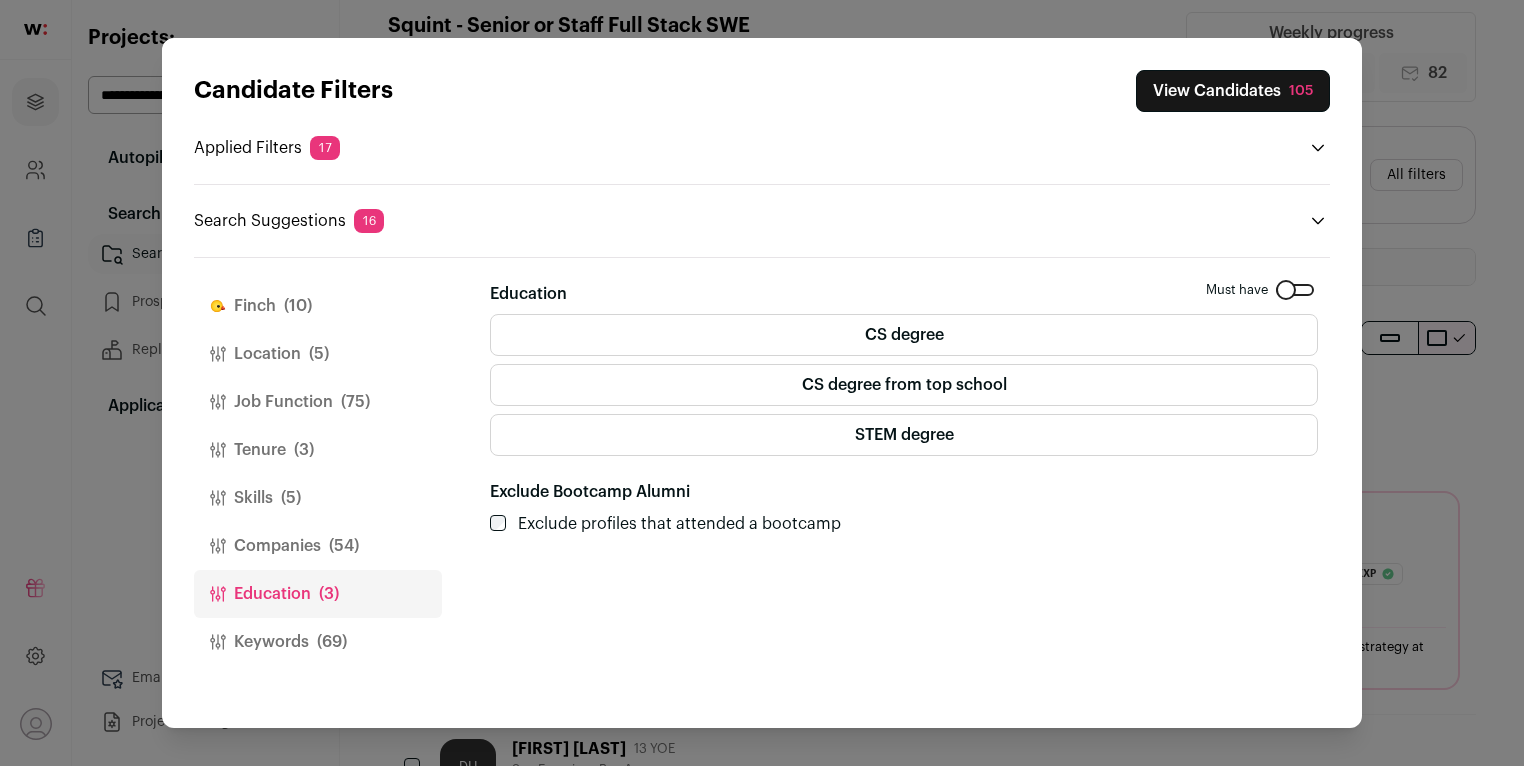 scroll, scrollTop: 35, scrollLeft: 0, axis: vertical 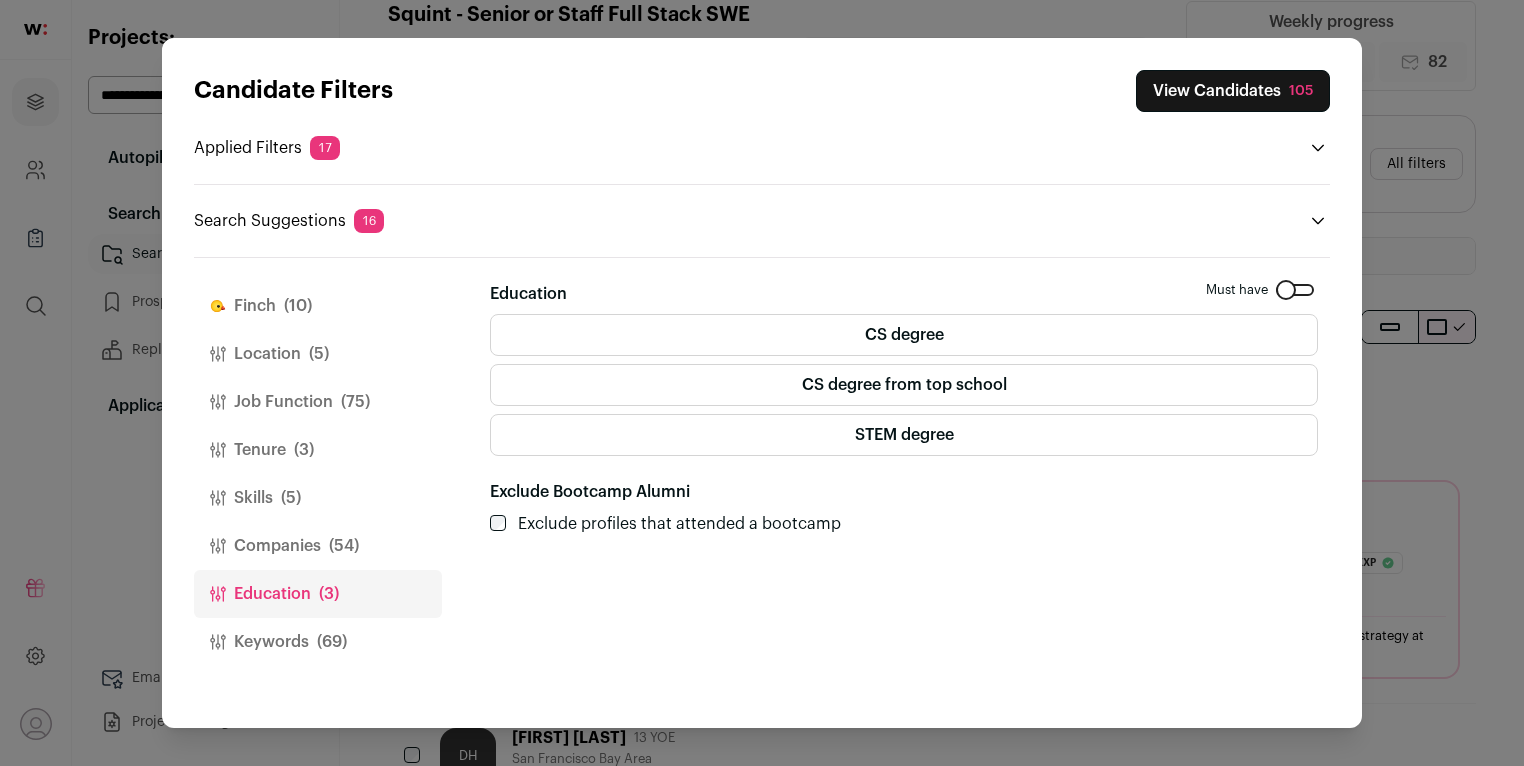 click on "(69)" at bounding box center [332, 642] 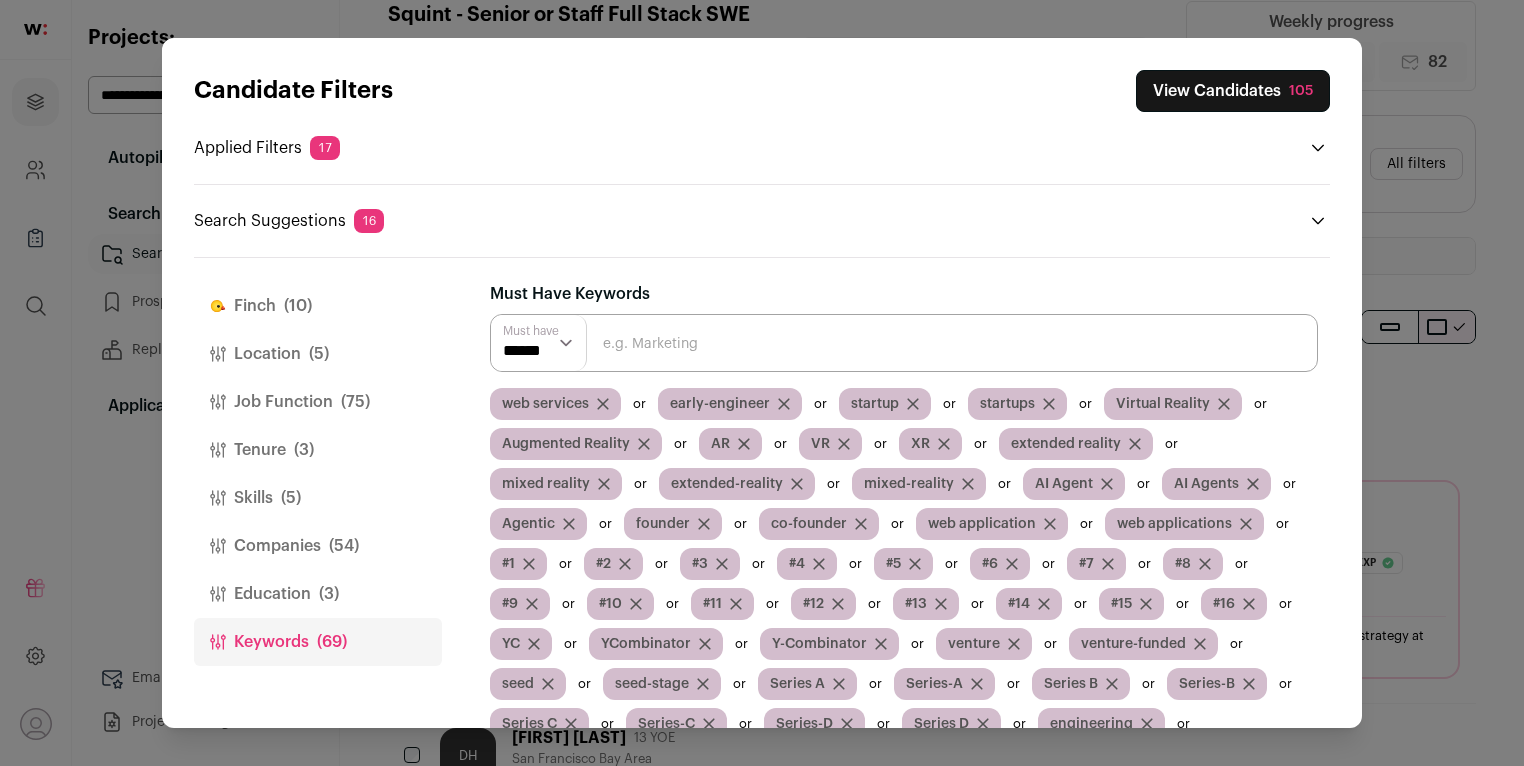 click on "Education
(3)" at bounding box center [318, 594] 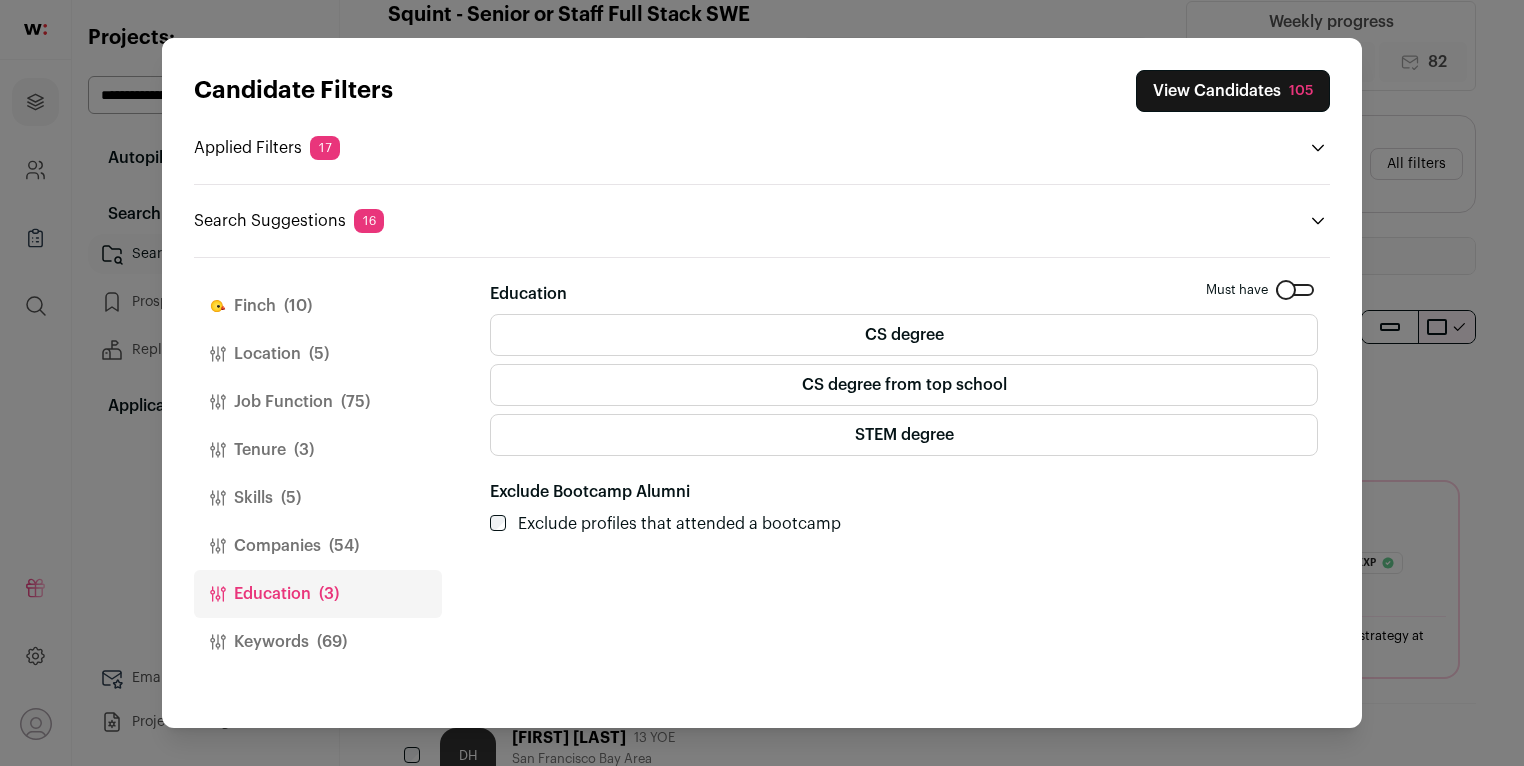 click on "Companies
(54)" at bounding box center (318, 546) 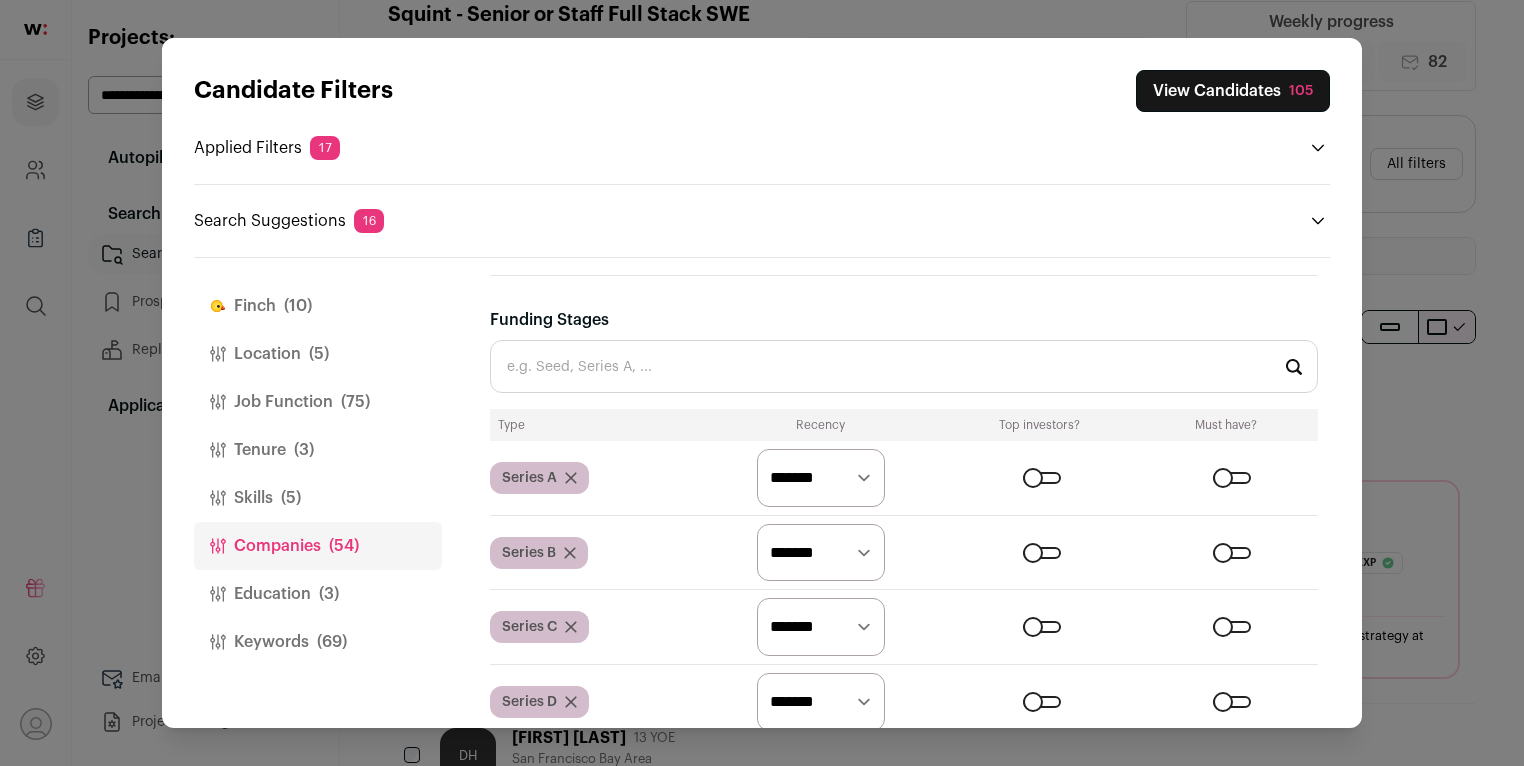 scroll, scrollTop: 3279, scrollLeft: 0, axis: vertical 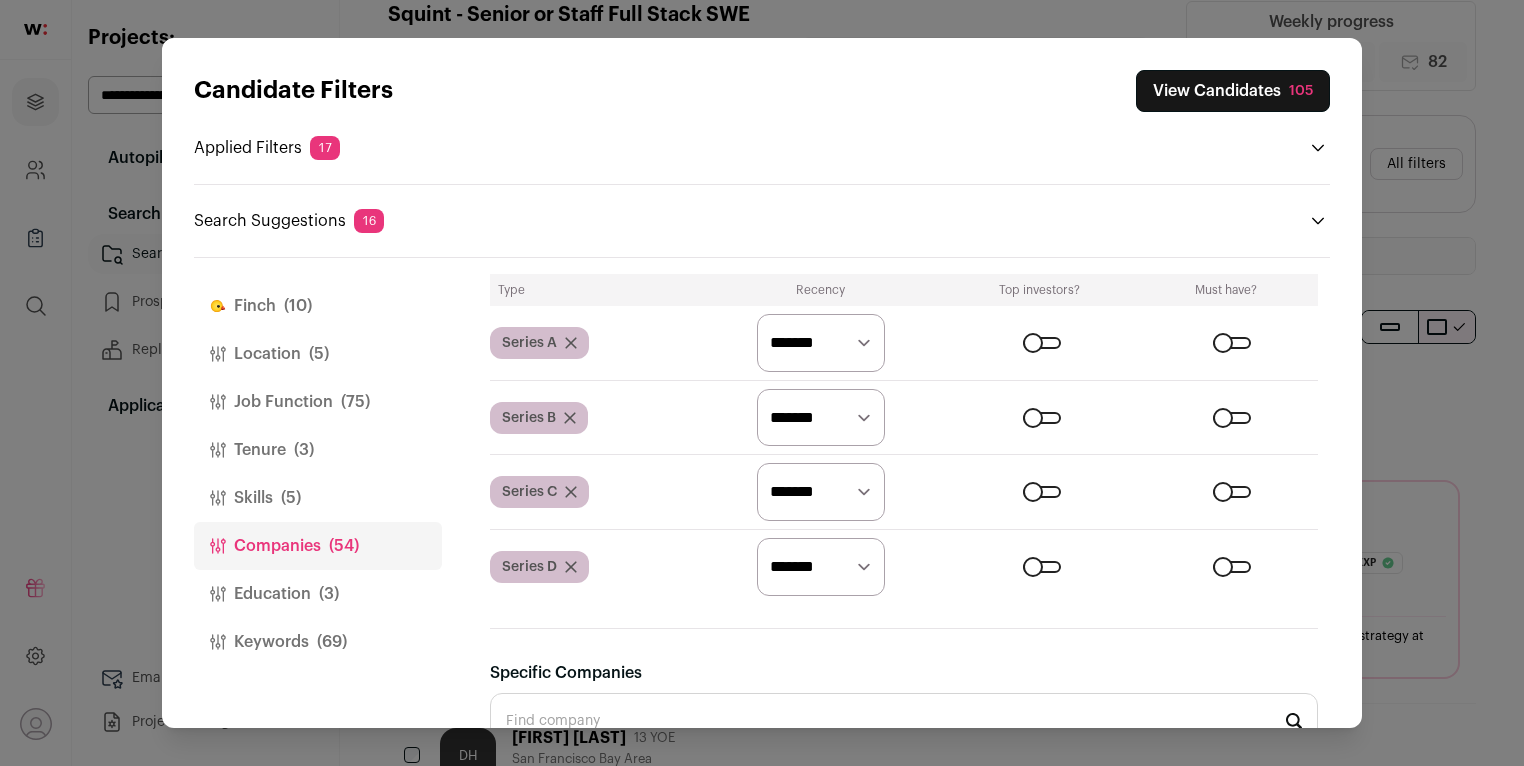 click on "Skills
(5)" at bounding box center [318, 498] 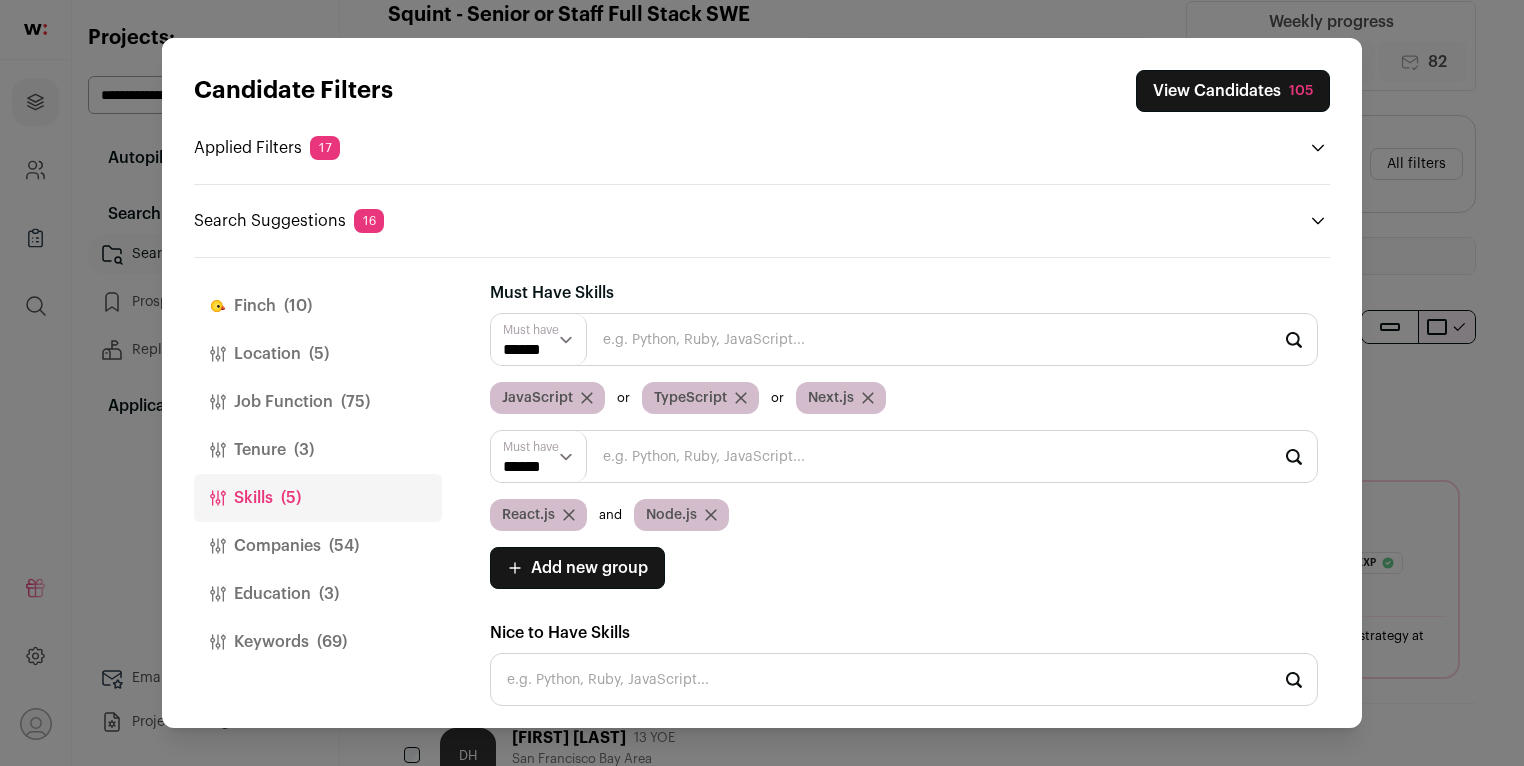 click on "******
******" at bounding box center [539, 456] 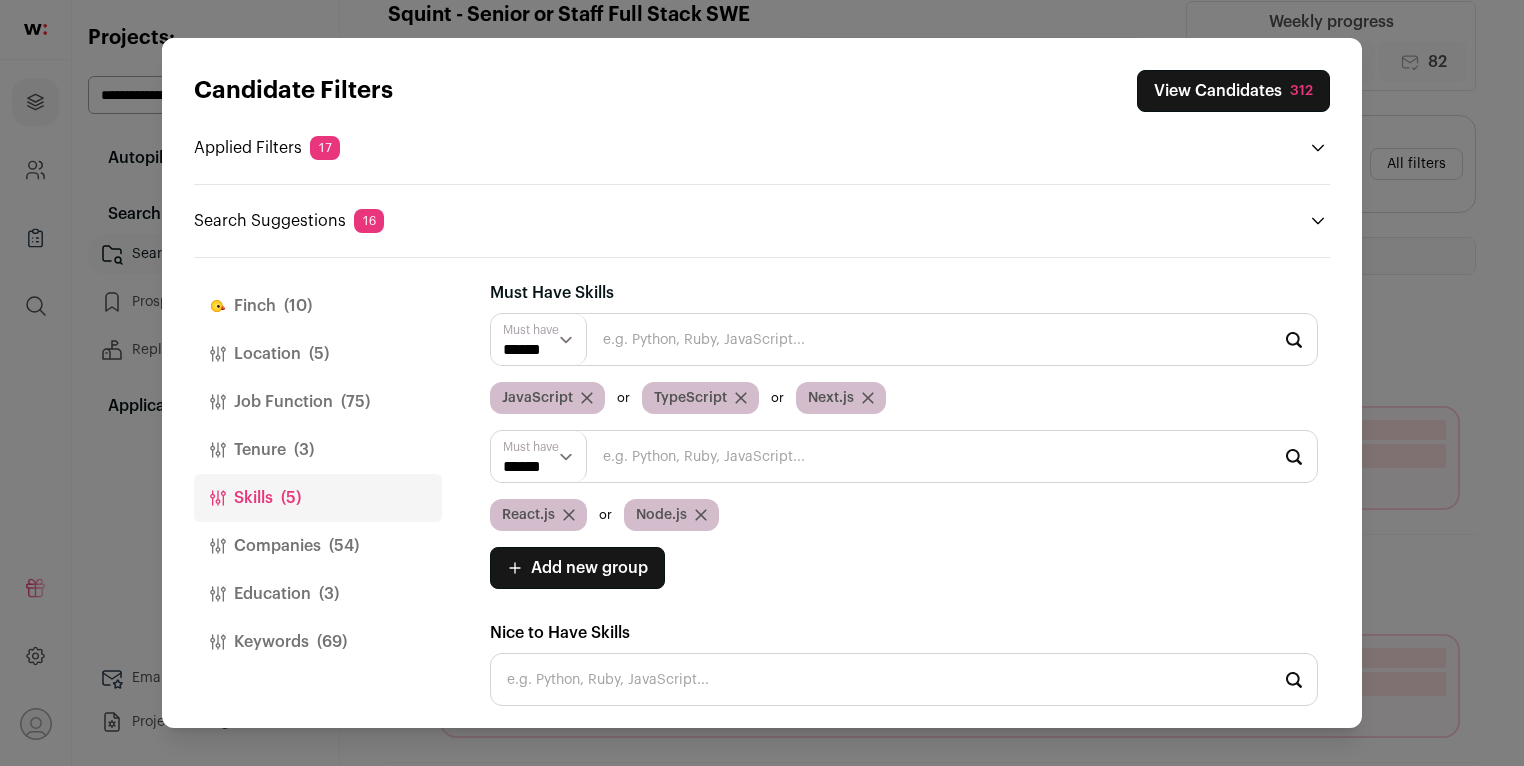 click on "Tenure
(3)" at bounding box center (318, 450) 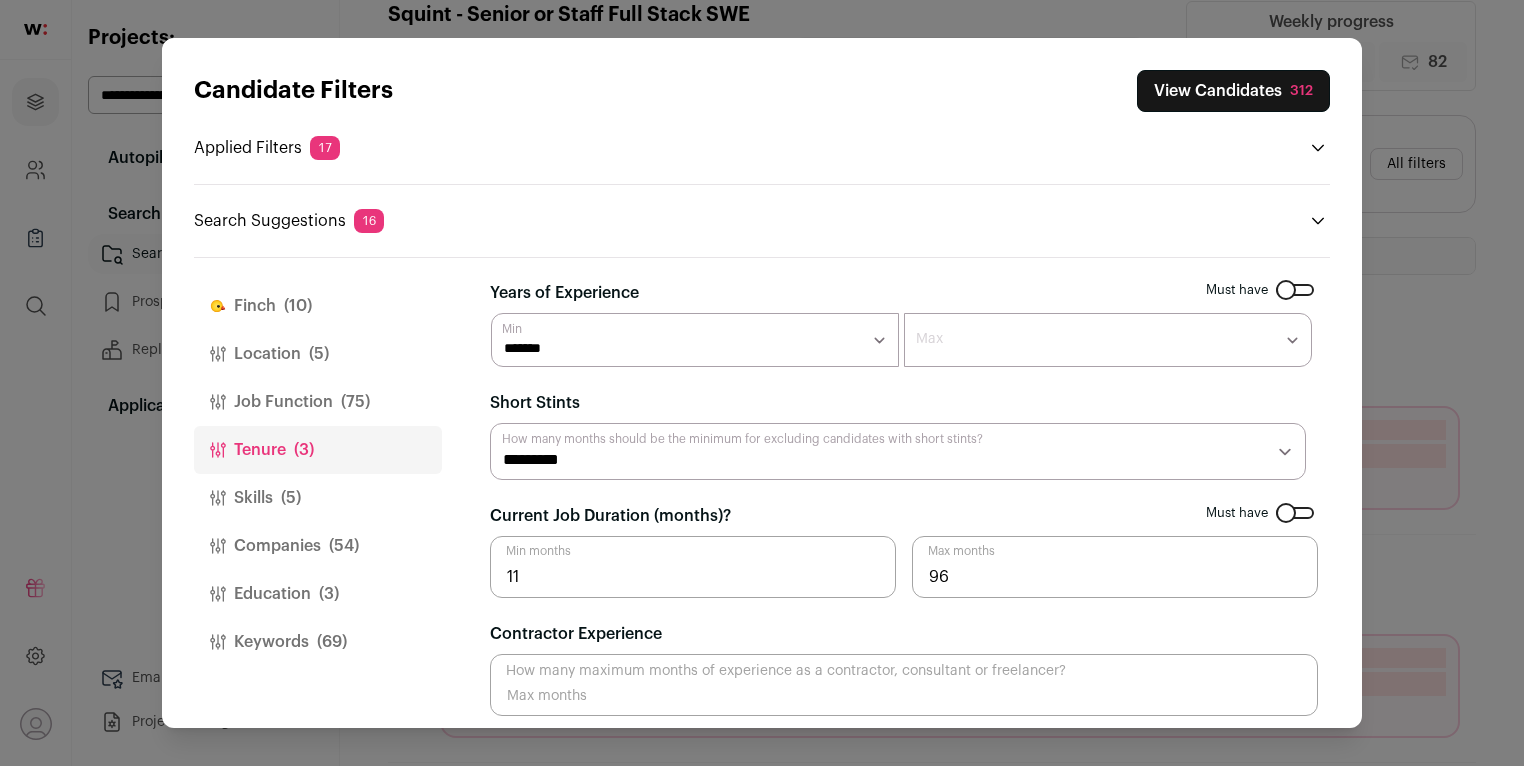 click on "Job Function
(75)" at bounding box center [318, 402] 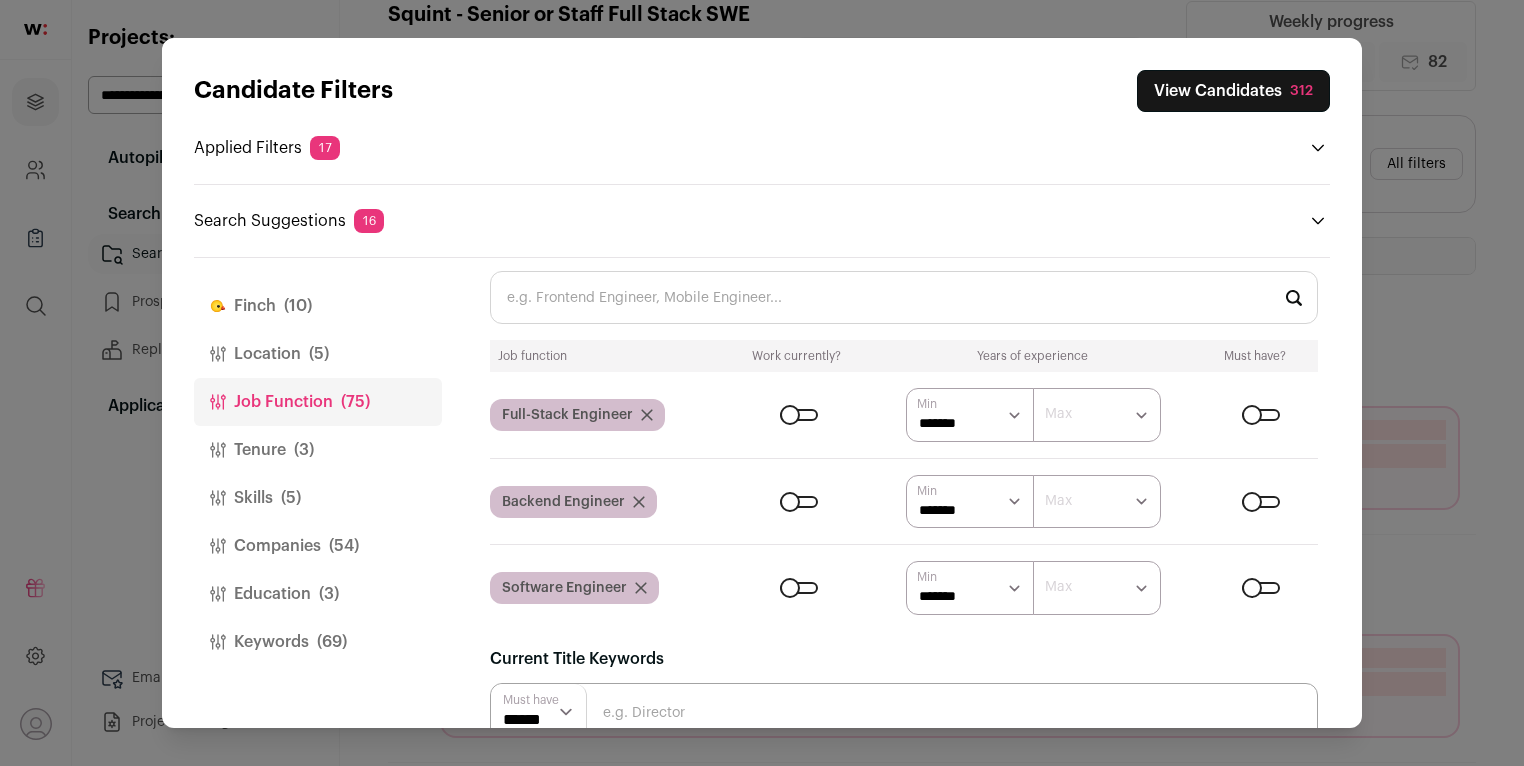 scroll, scrollTop: 123, scrollLeft: 0, axis: vertical 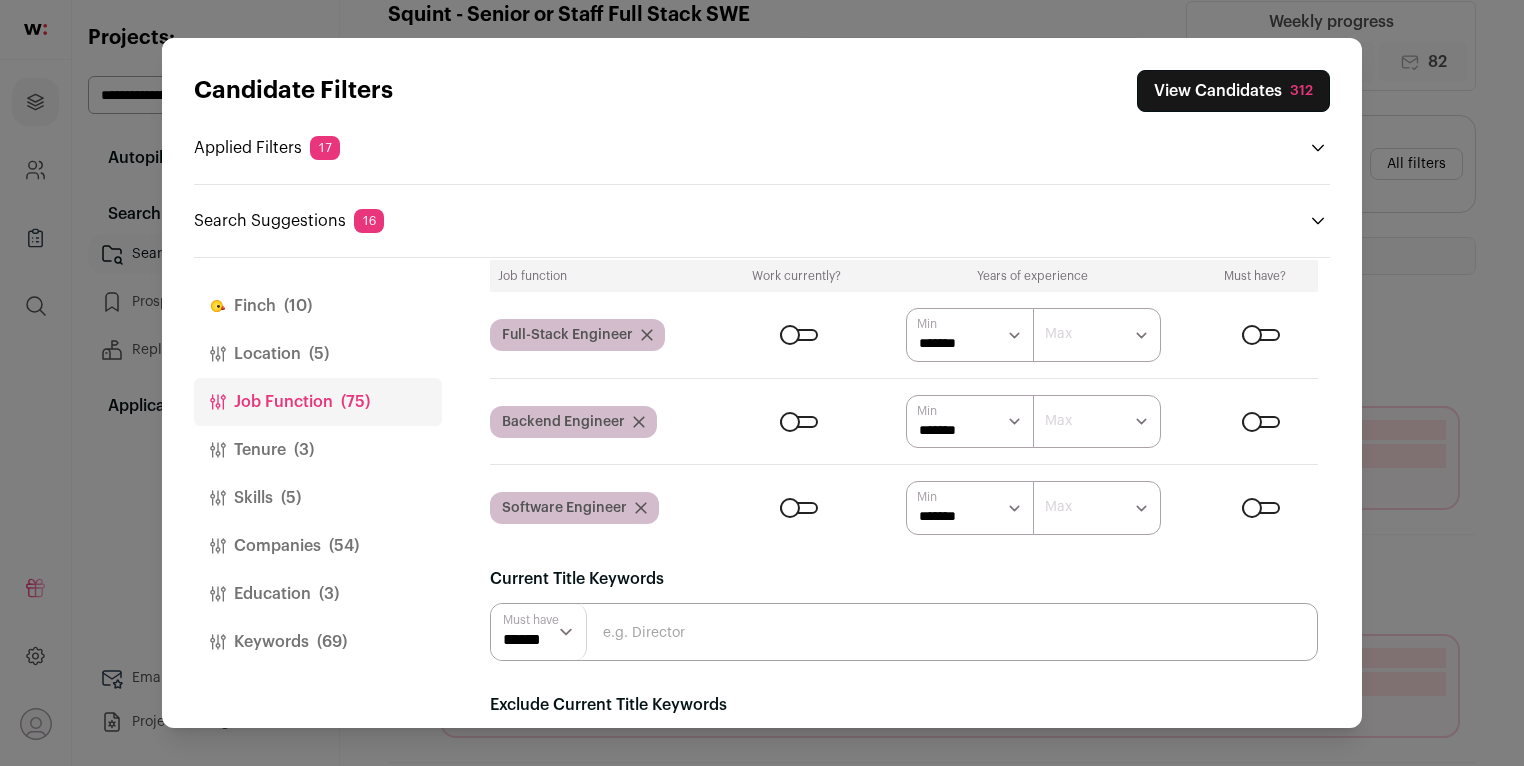 click on "(5)" at bounding box center (319, 354) 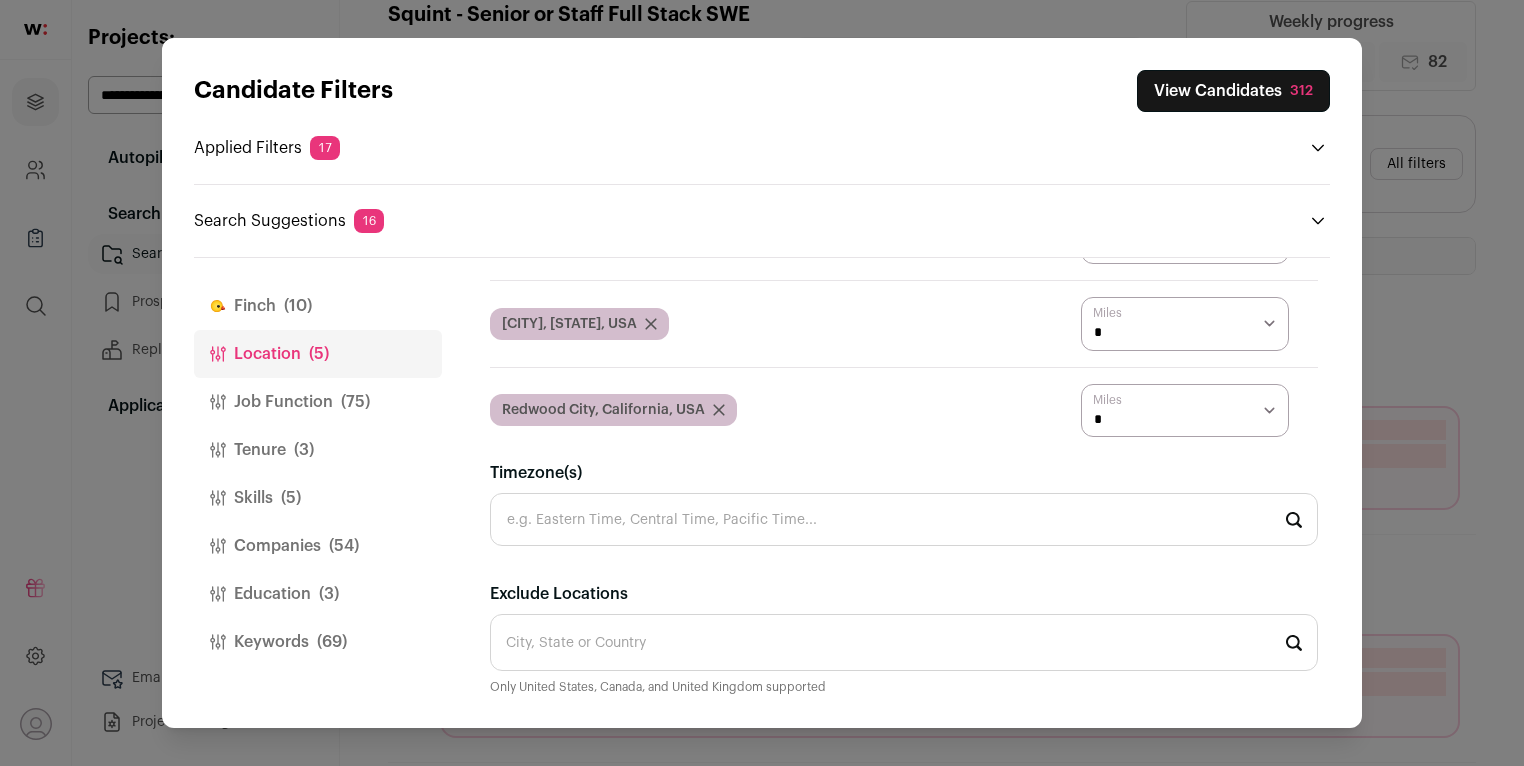 scroll, scrollTop: 419, scrollLeft: 0, axis: vertical 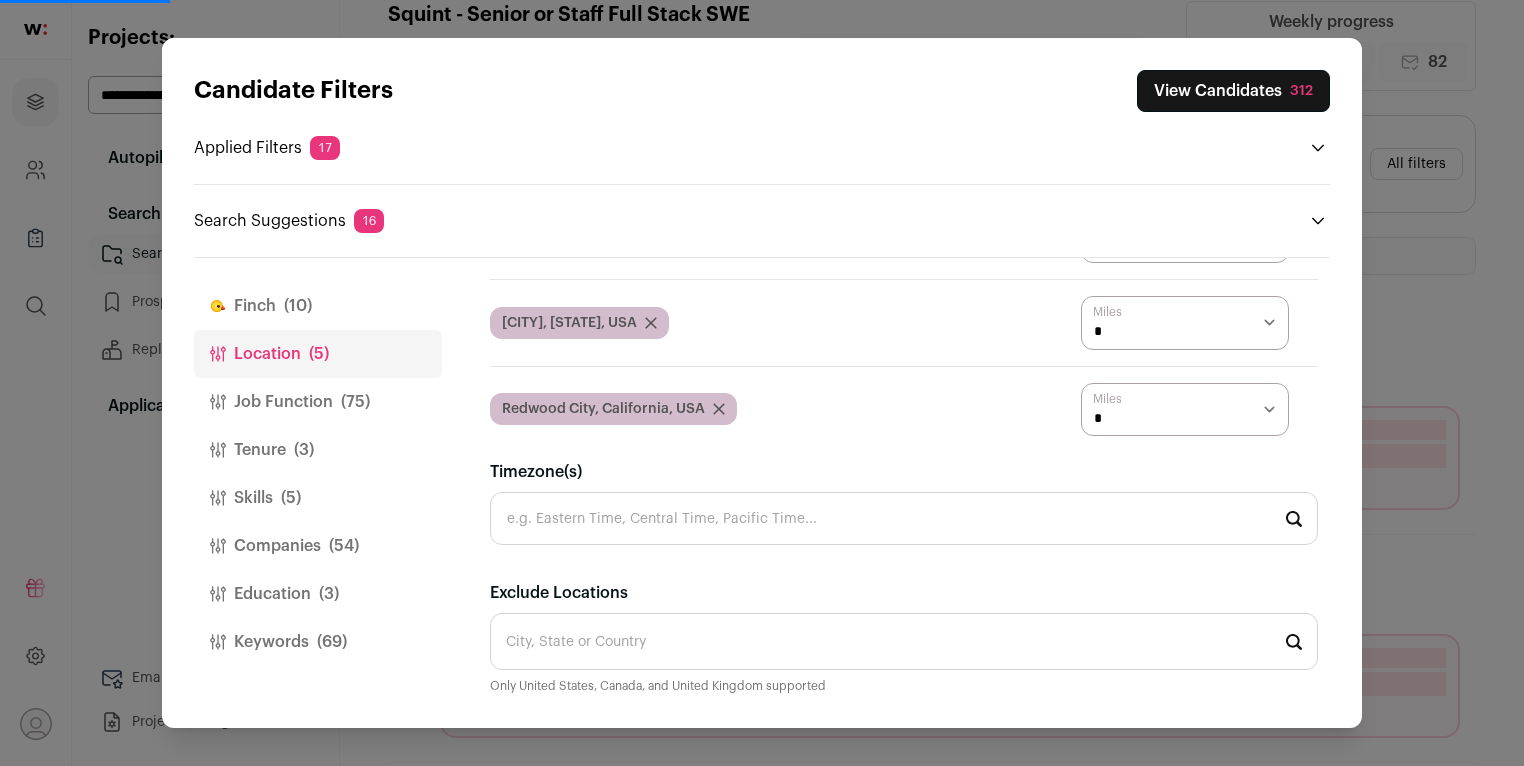 click on "[COMPANY]
([NUMBER])" at bounding box center [318, 306] 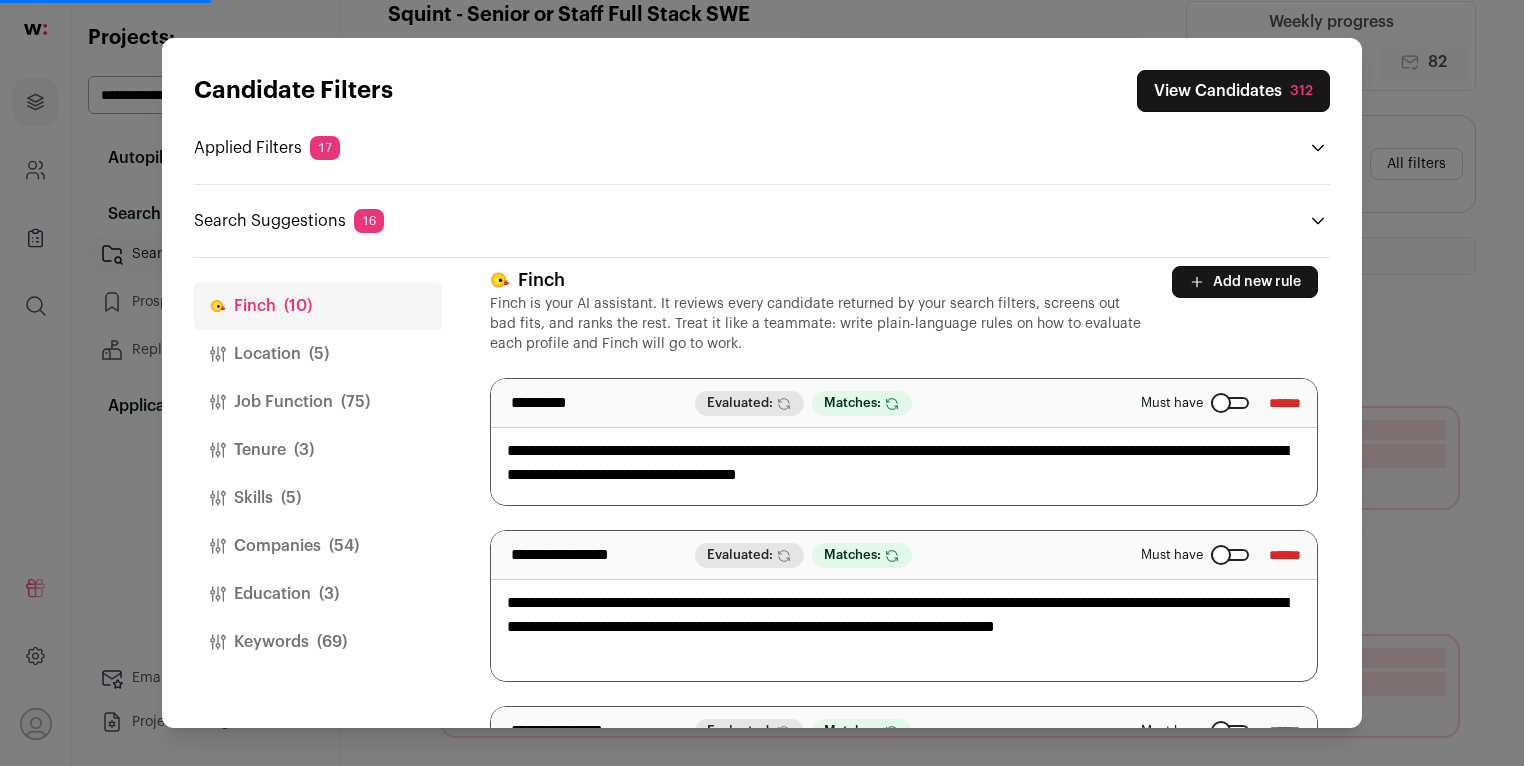 scroll, scrollTop: 0, scrollLeft: 0, axis: both 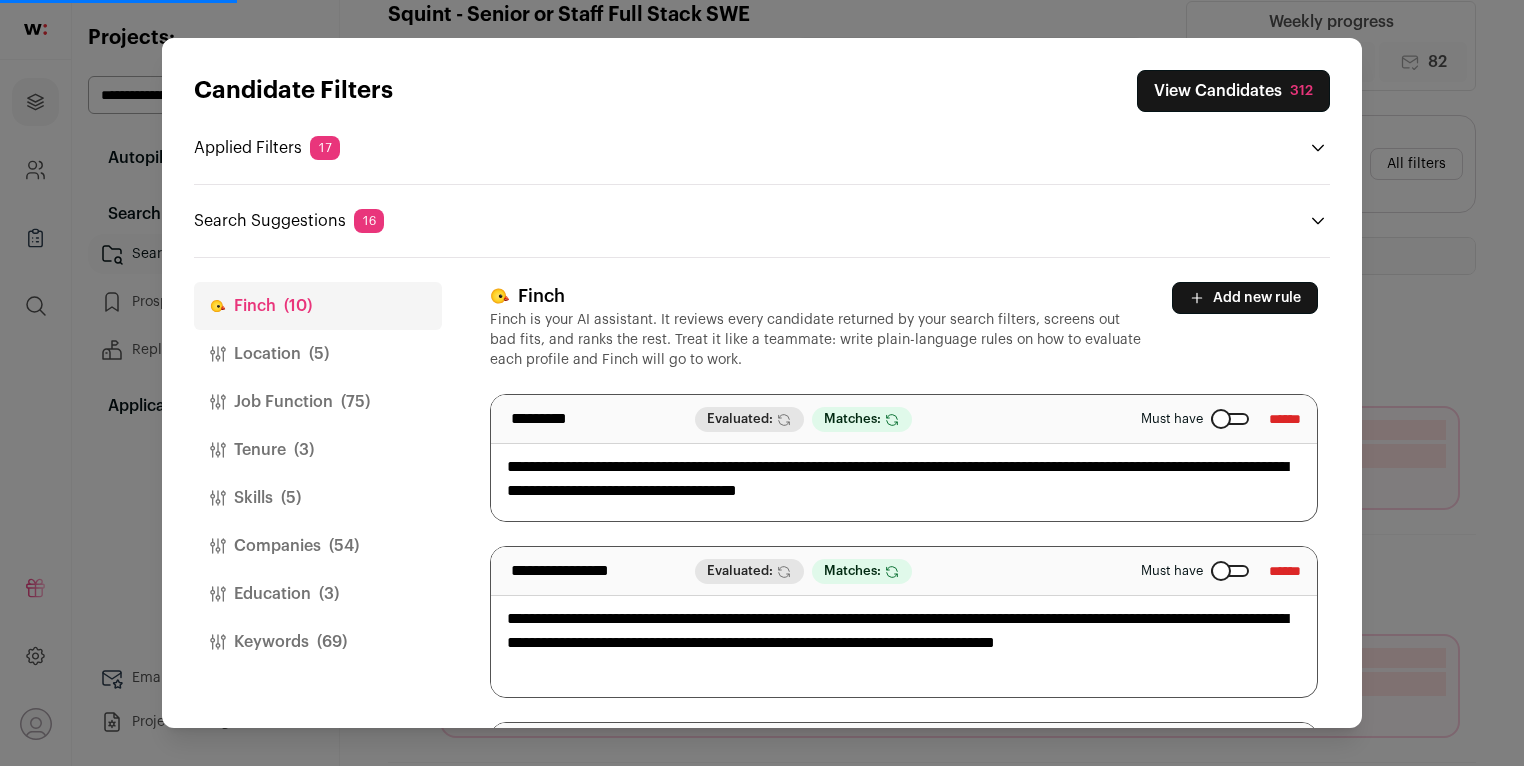 click at bounding box center [1230, 419] 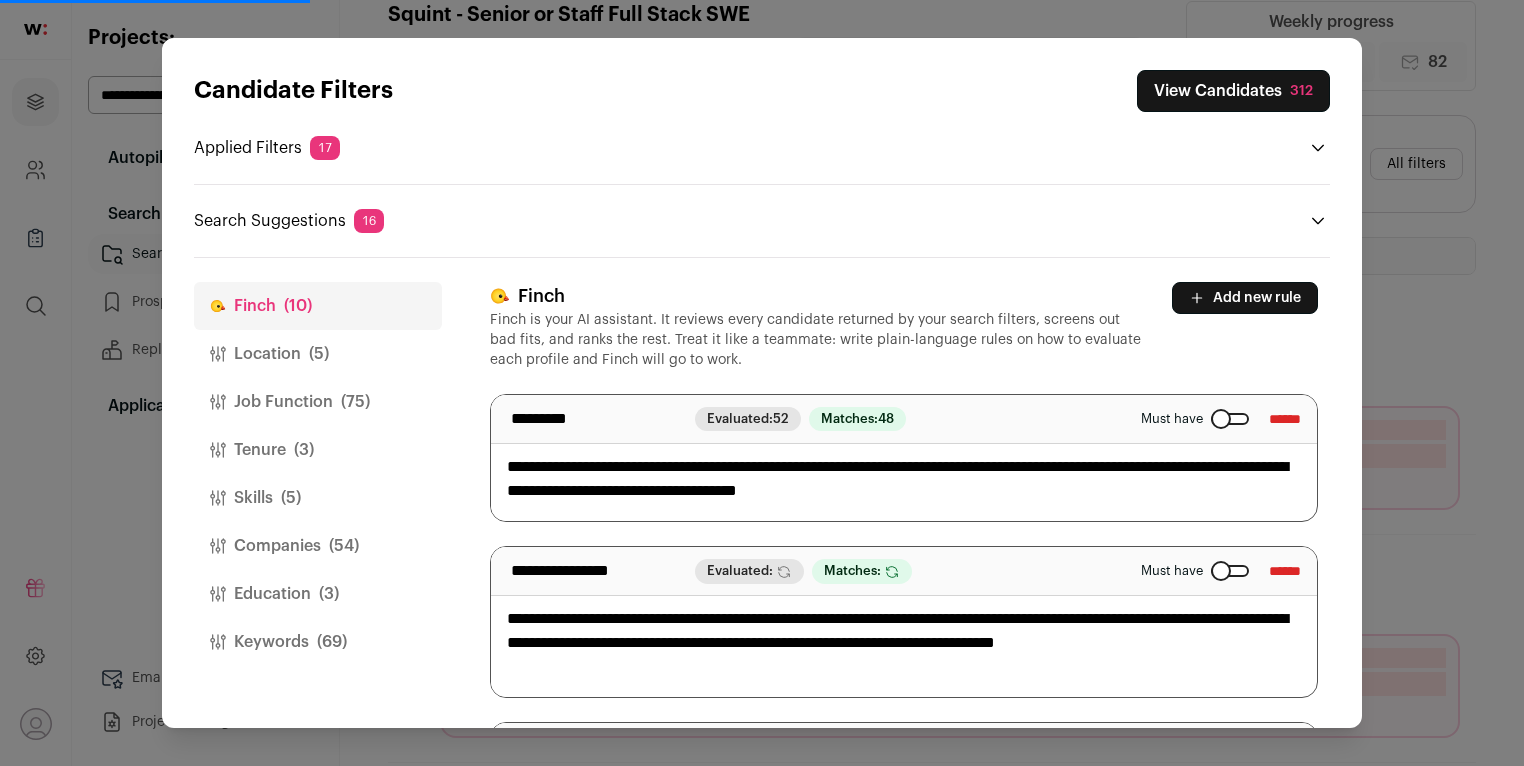 click on "View Candidates
312" at bounding box center [1233, 91] 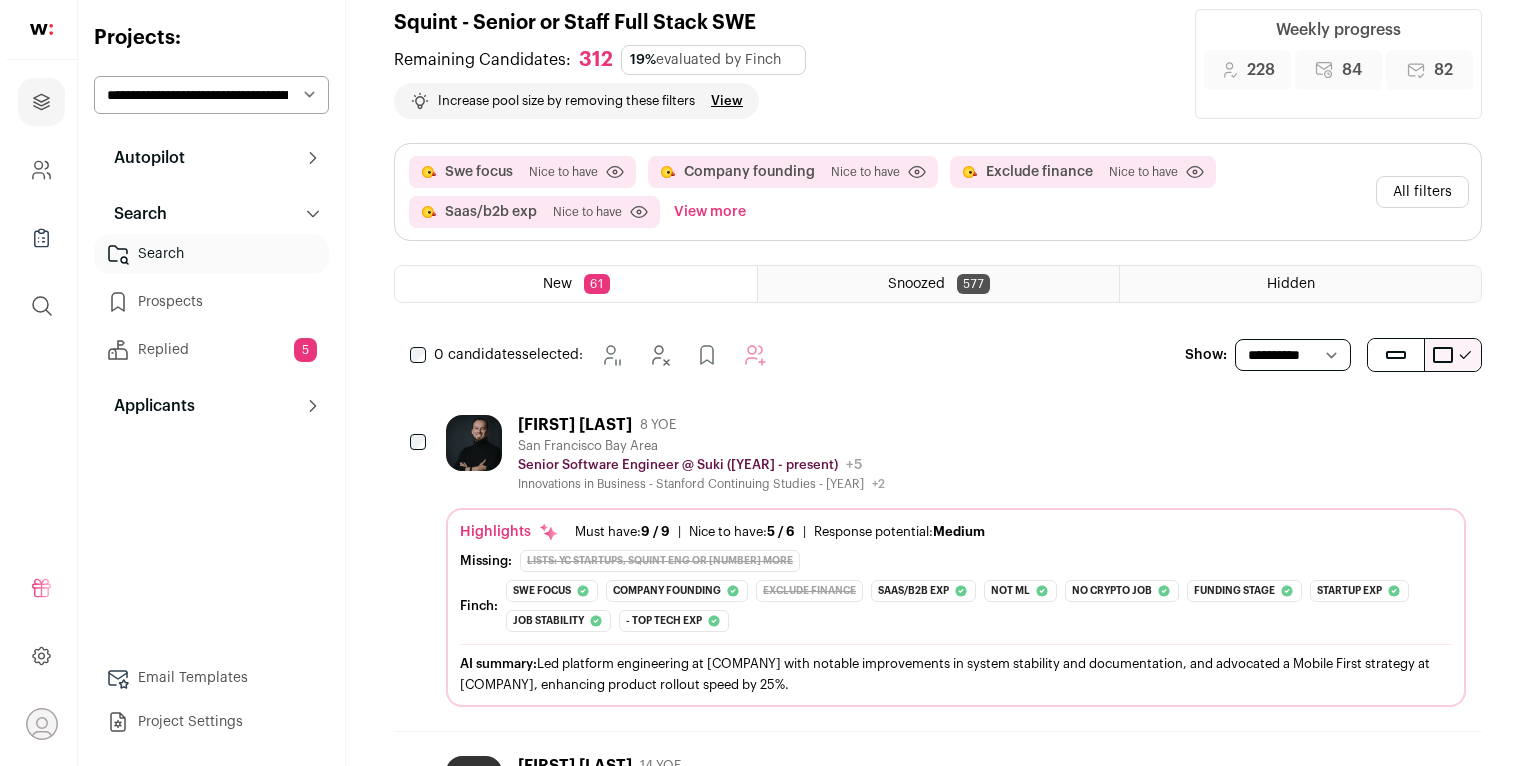 scroll, scrollTop: 0, scrollLeft: 0, axis: both 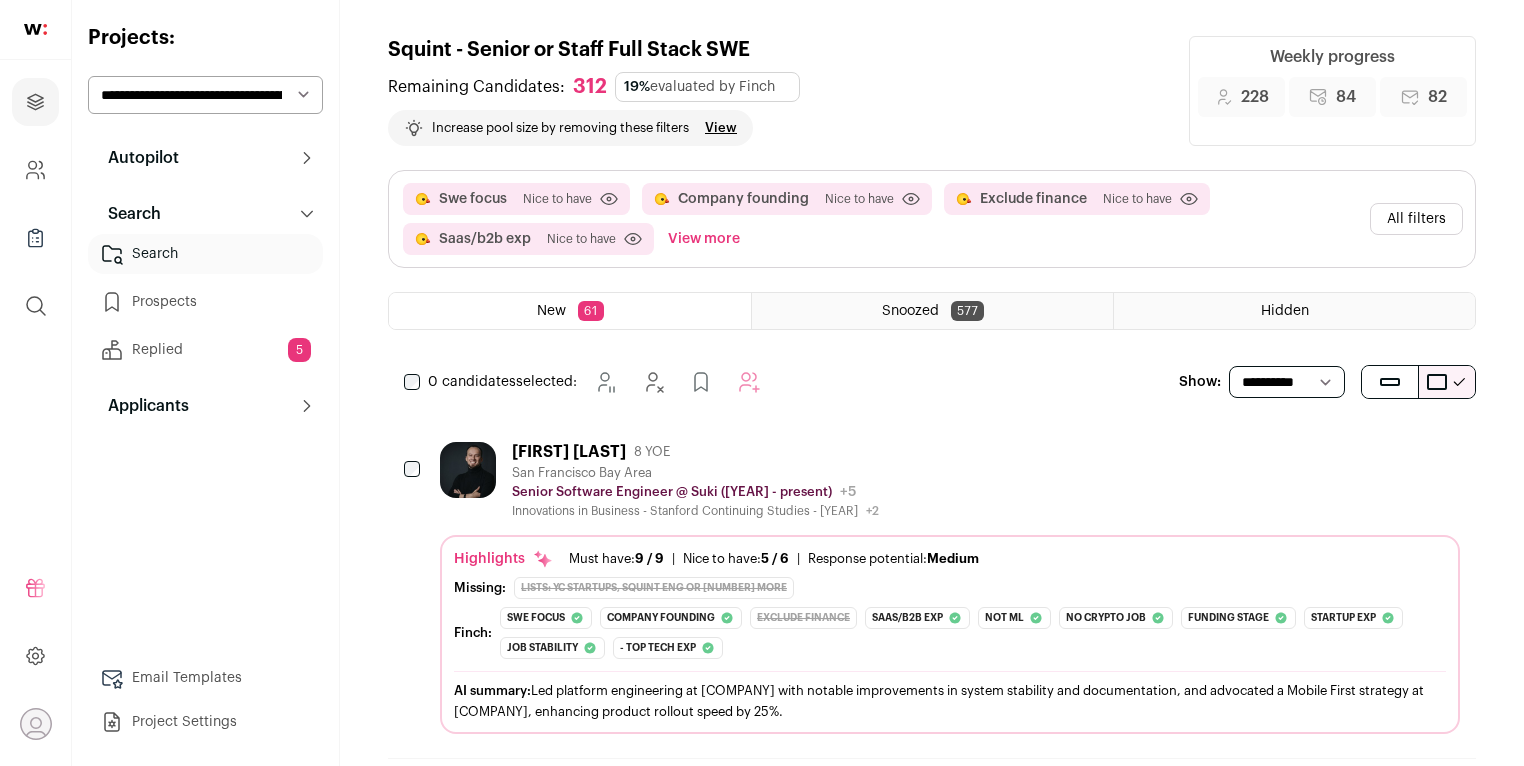 click on "All filters" at bounding box center (1416, 219) 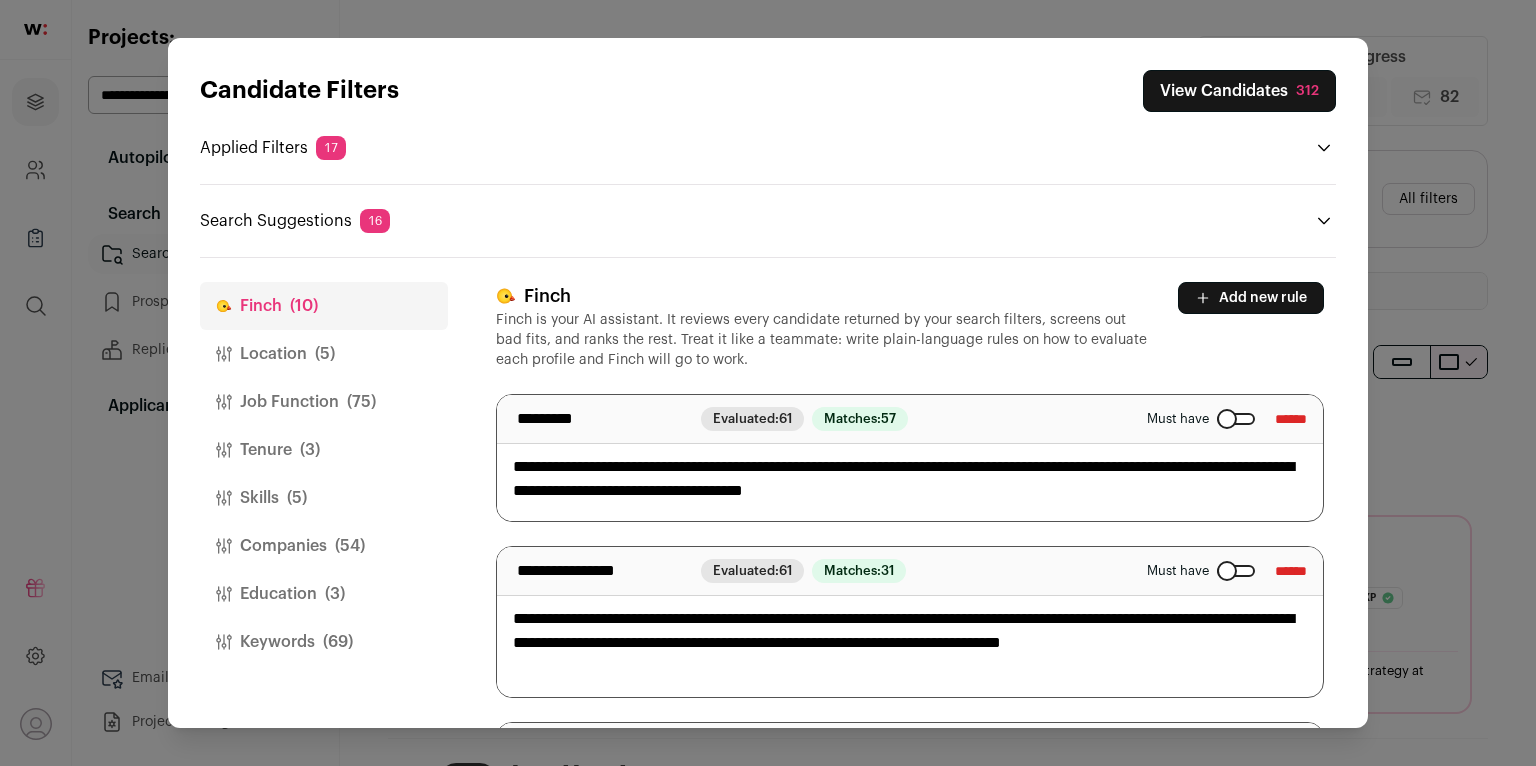 click on "Job Function
(75)" at bounding box center [324, 402] 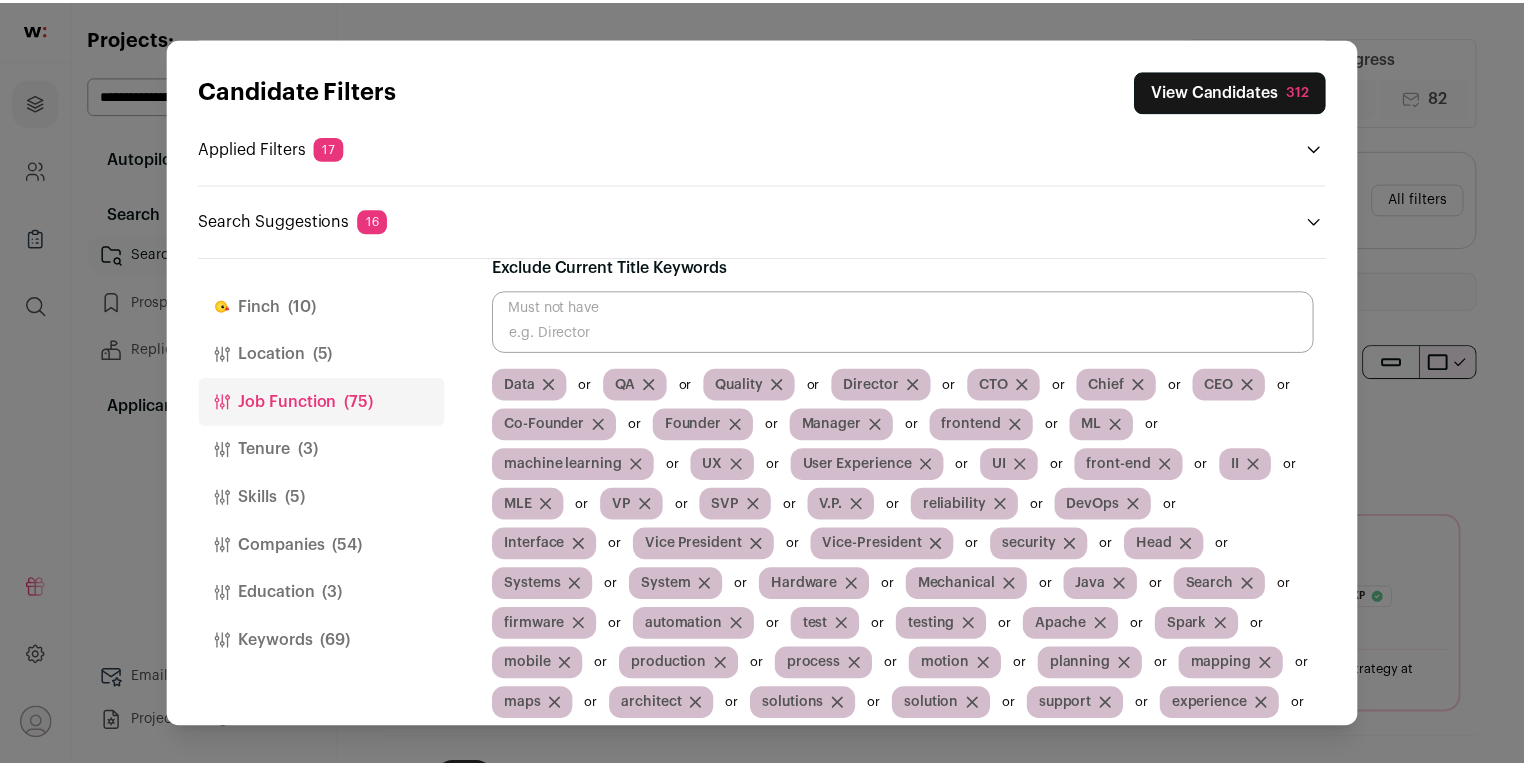 scroll, scrollTop: 409, scrollLeft: 0, axis: vertical 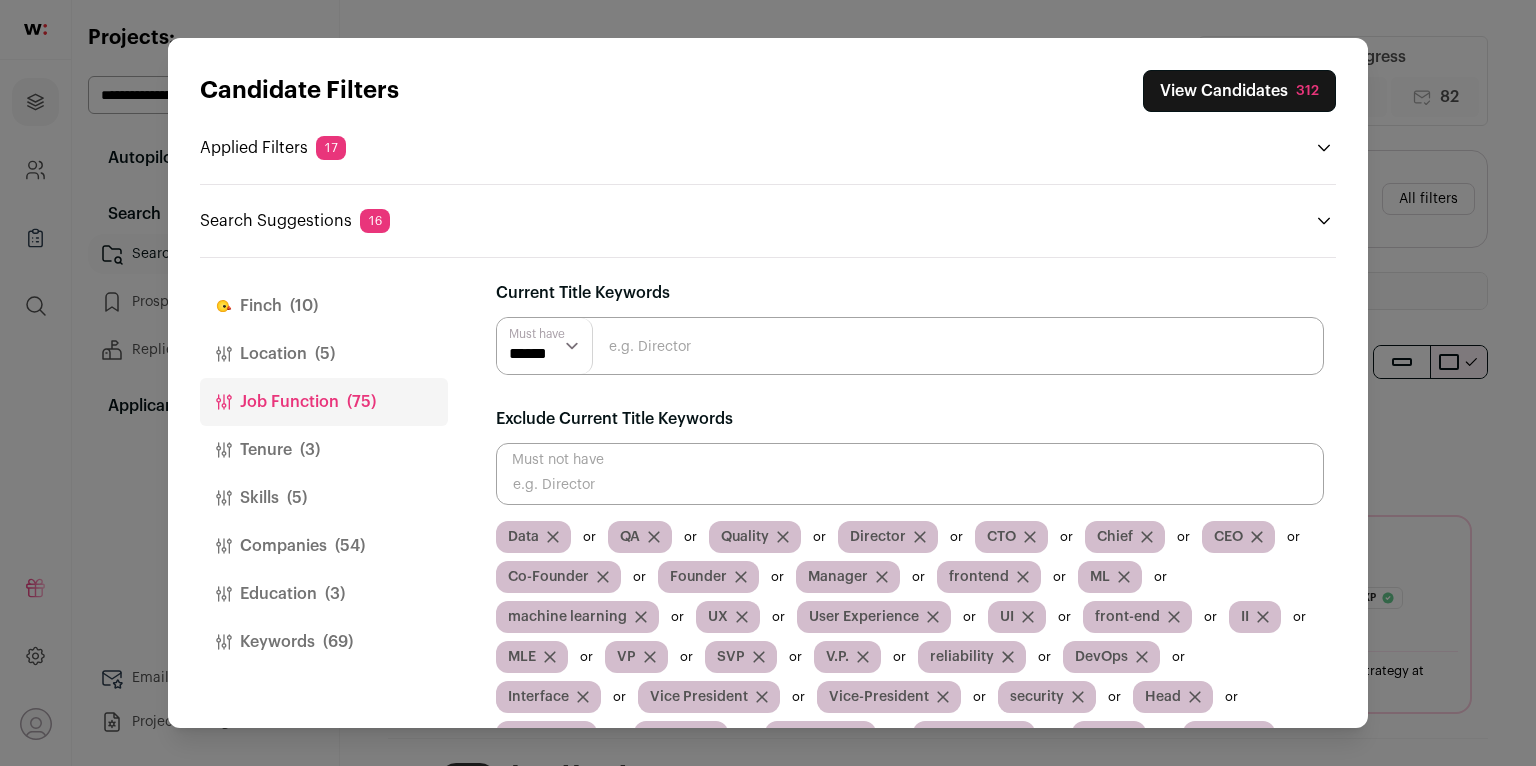 click at bounding box center [910, 474] 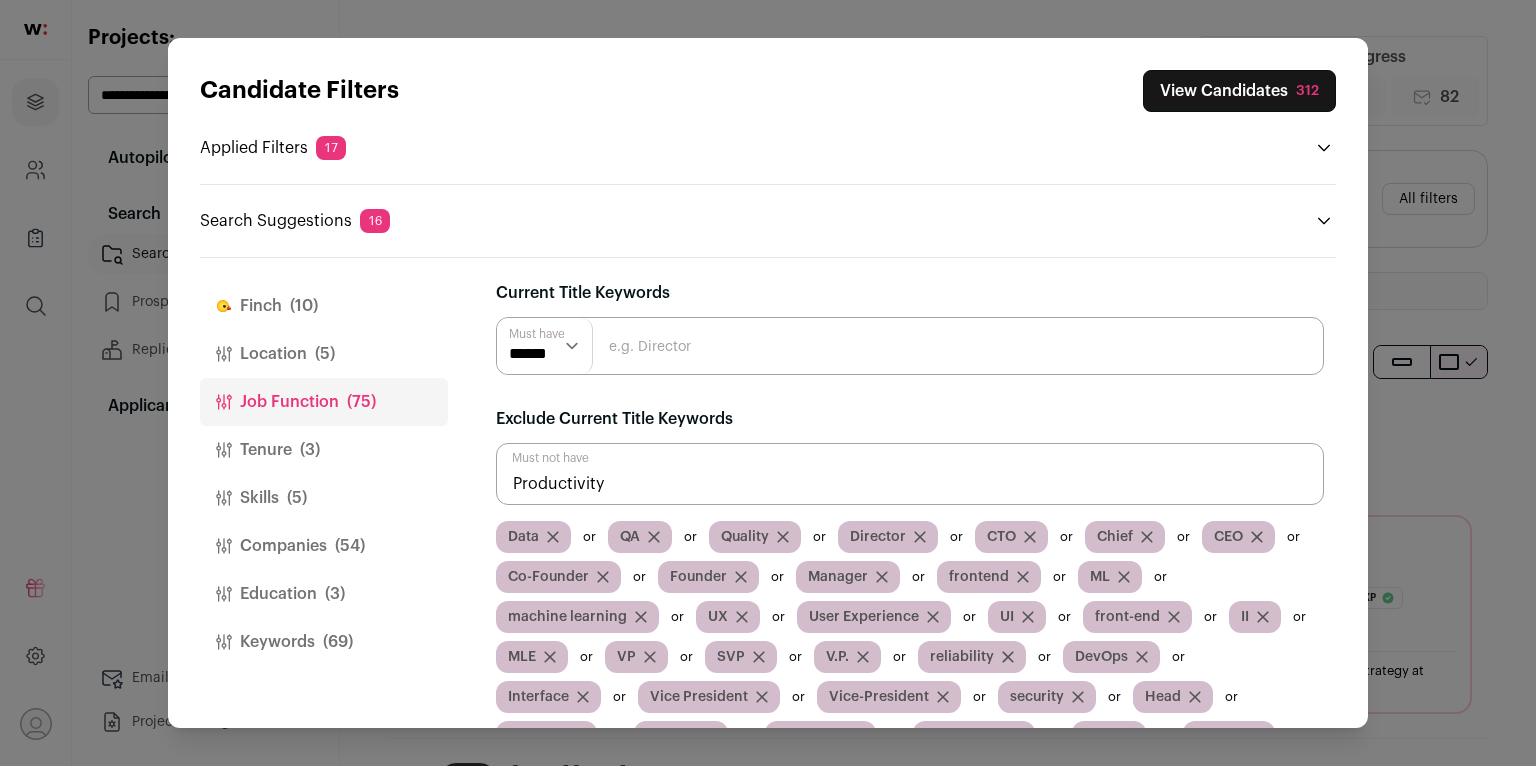 type on "Productivity" 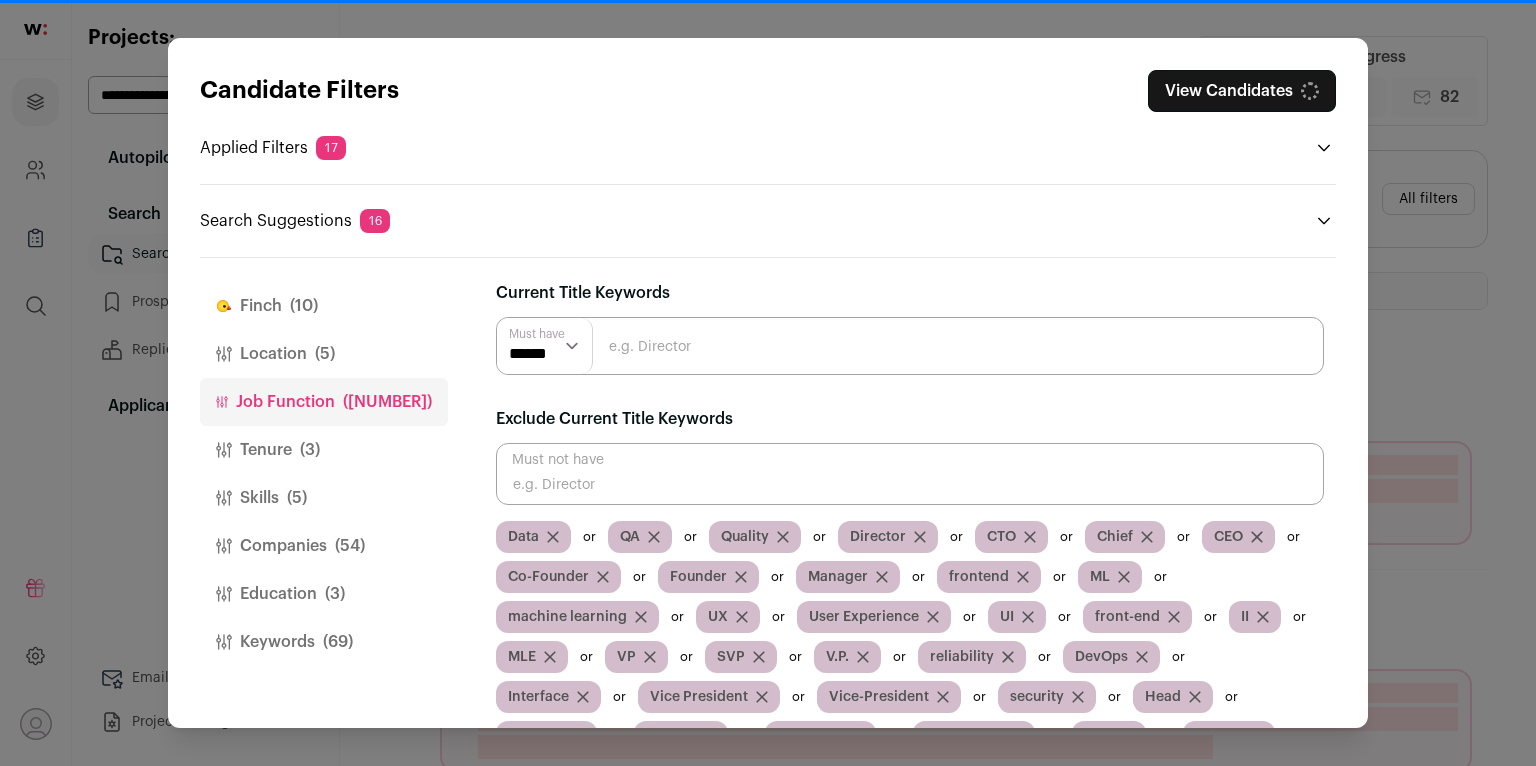 click on "View Candidates" at bounding box center (1242, 91) 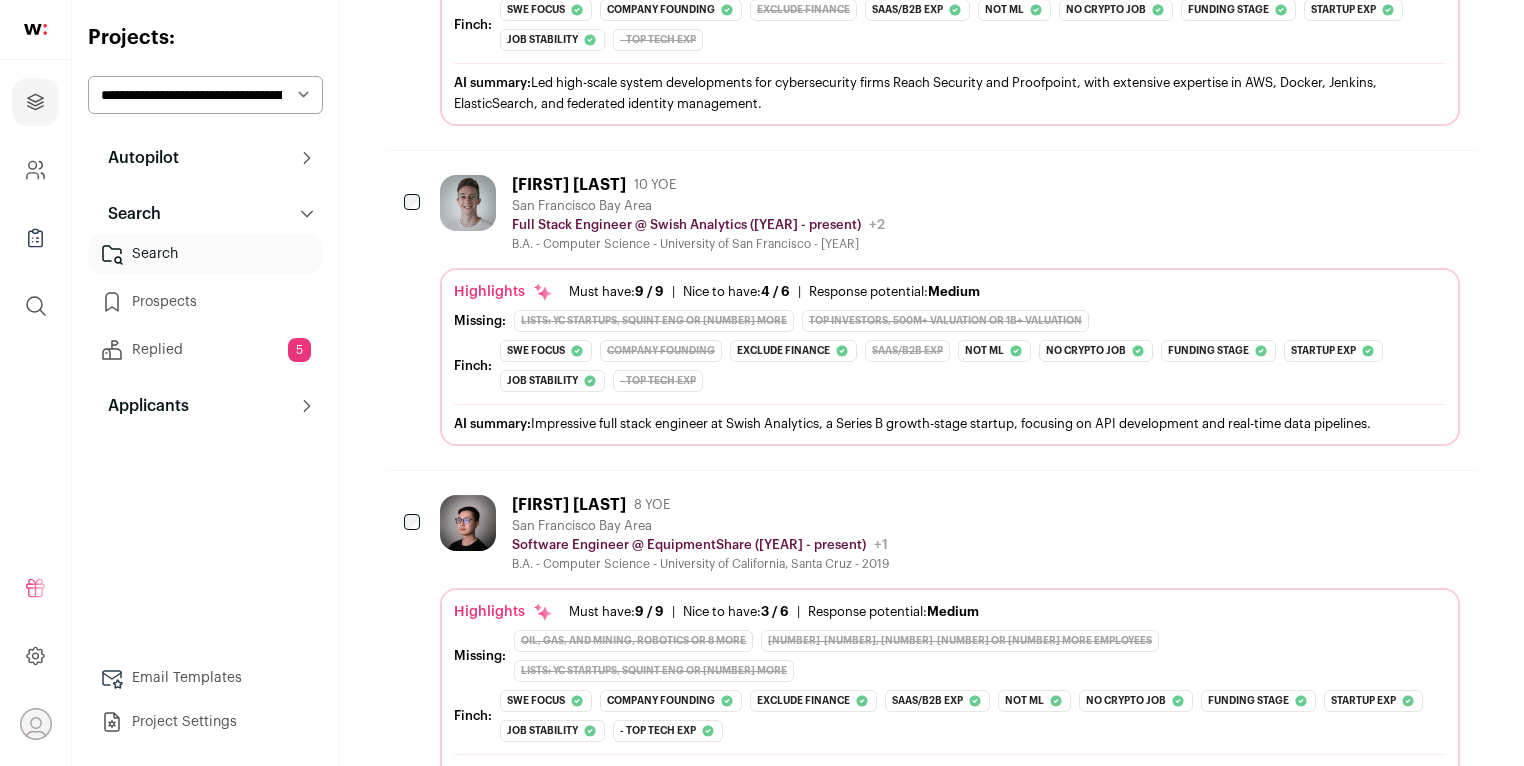 scroll, scrollTop: 1718, scrollLeft: 0, axis: vertical 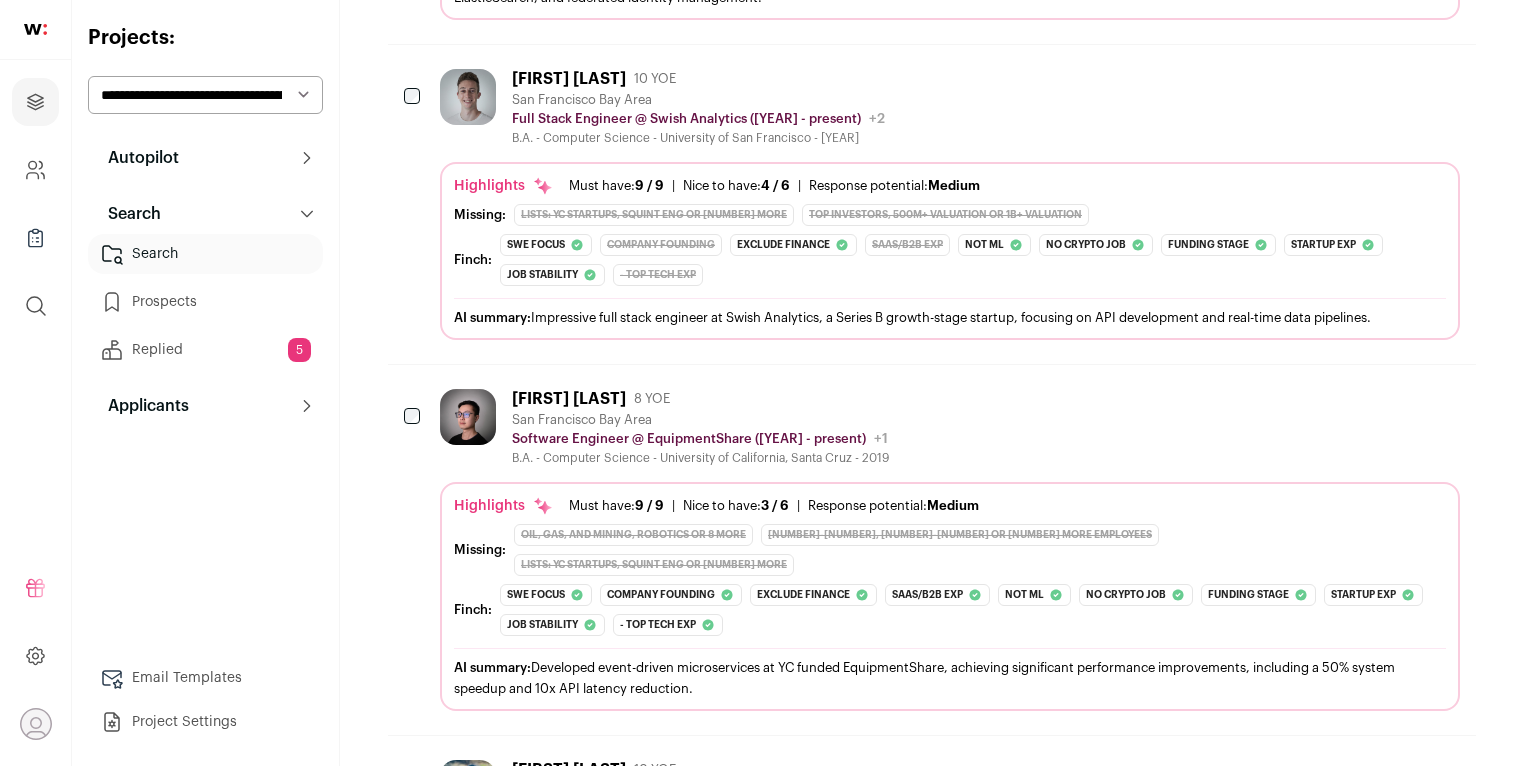 click on "Search" at bounding box center [205, 254] 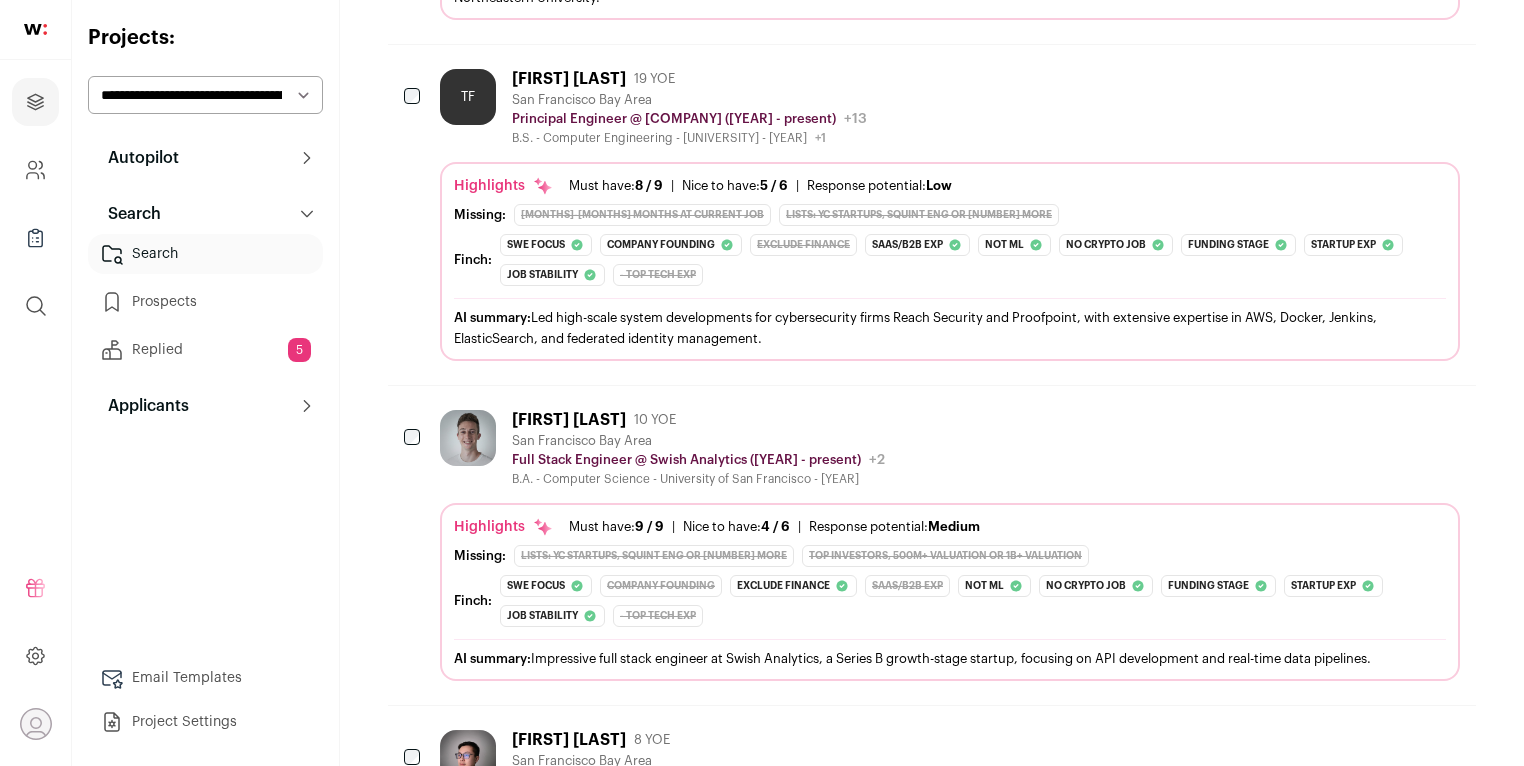 scroll, scrollTop: 0, scrollLeft: 0, axis: both 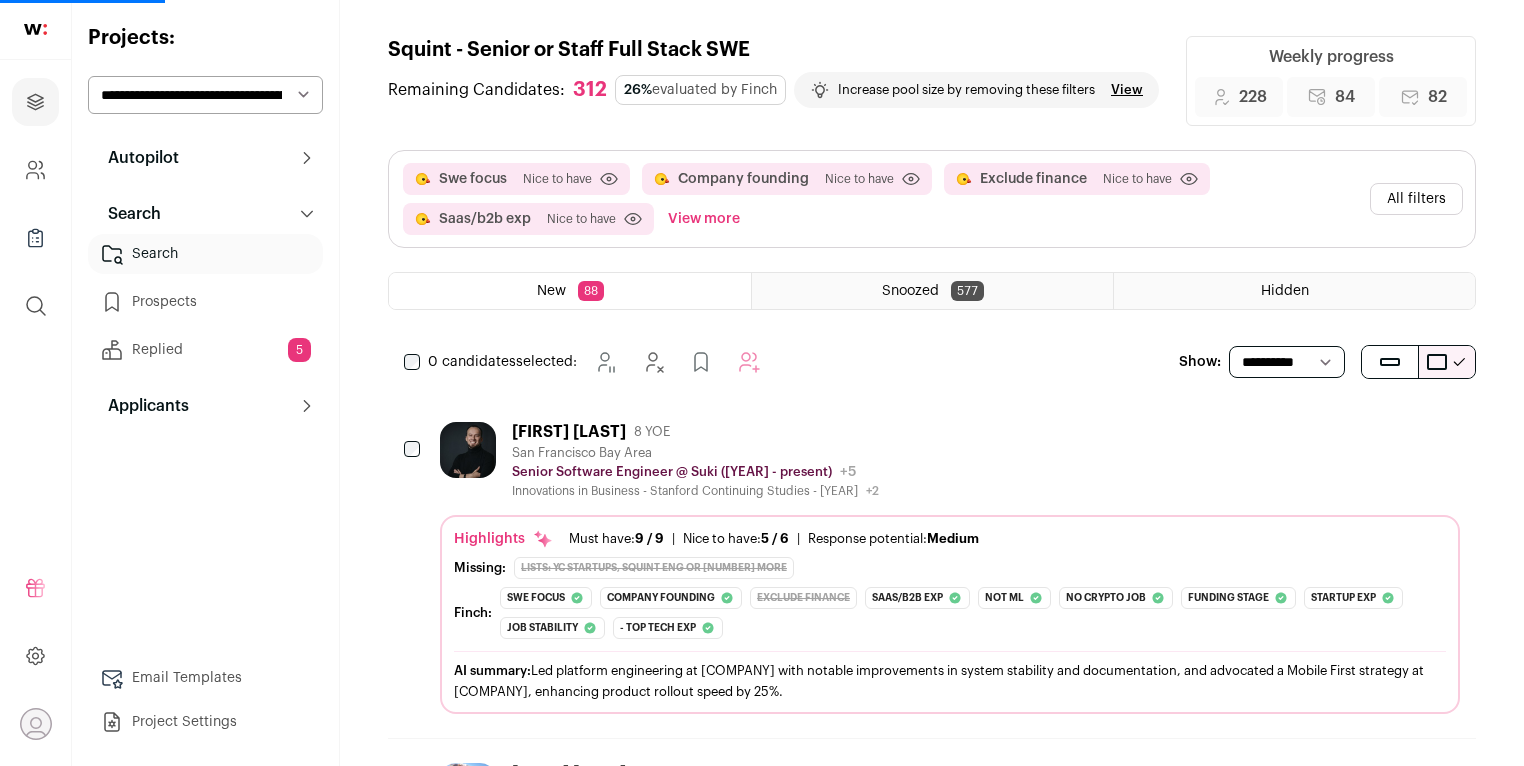 click on "Search" at bounding box center [205, 254] 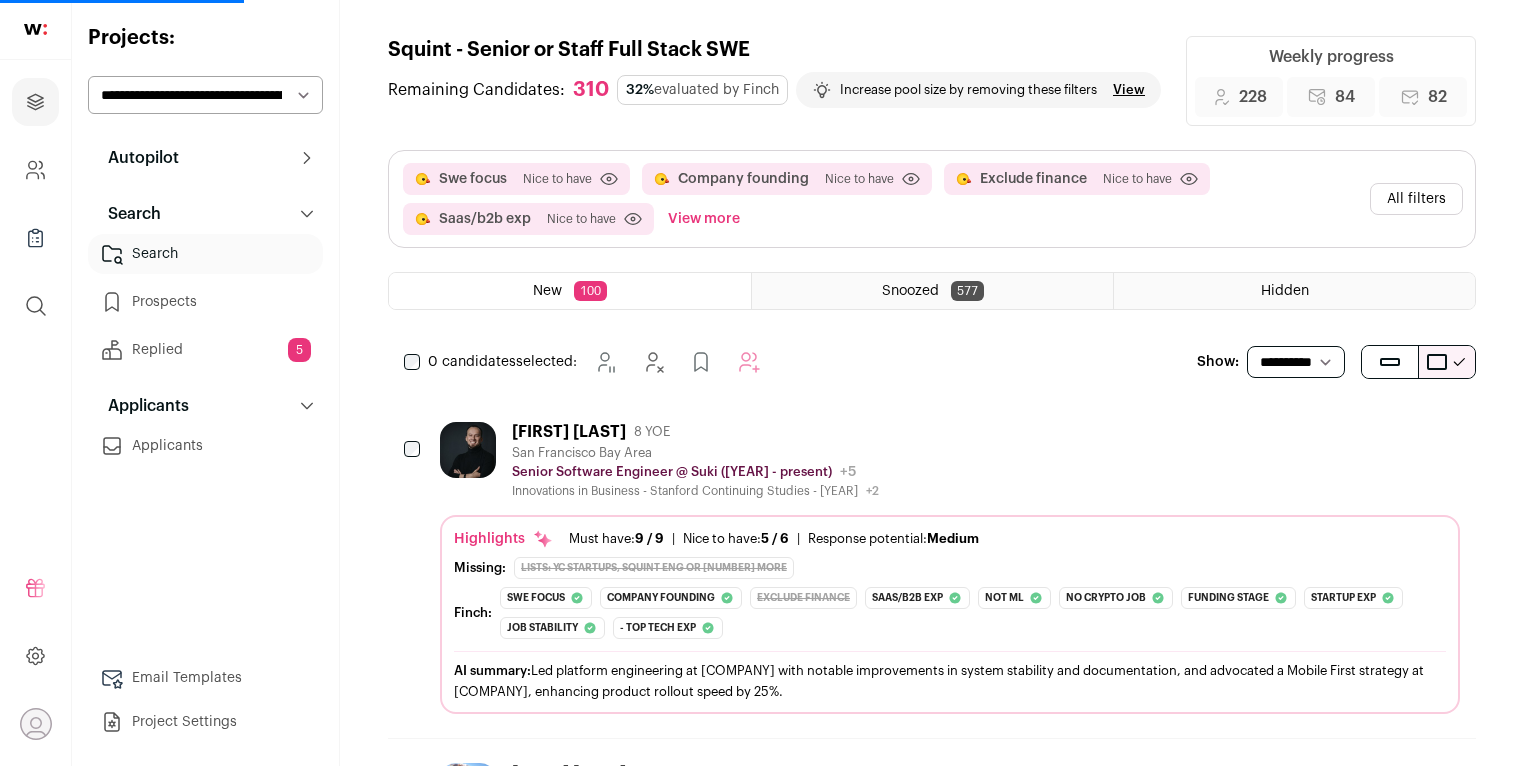click 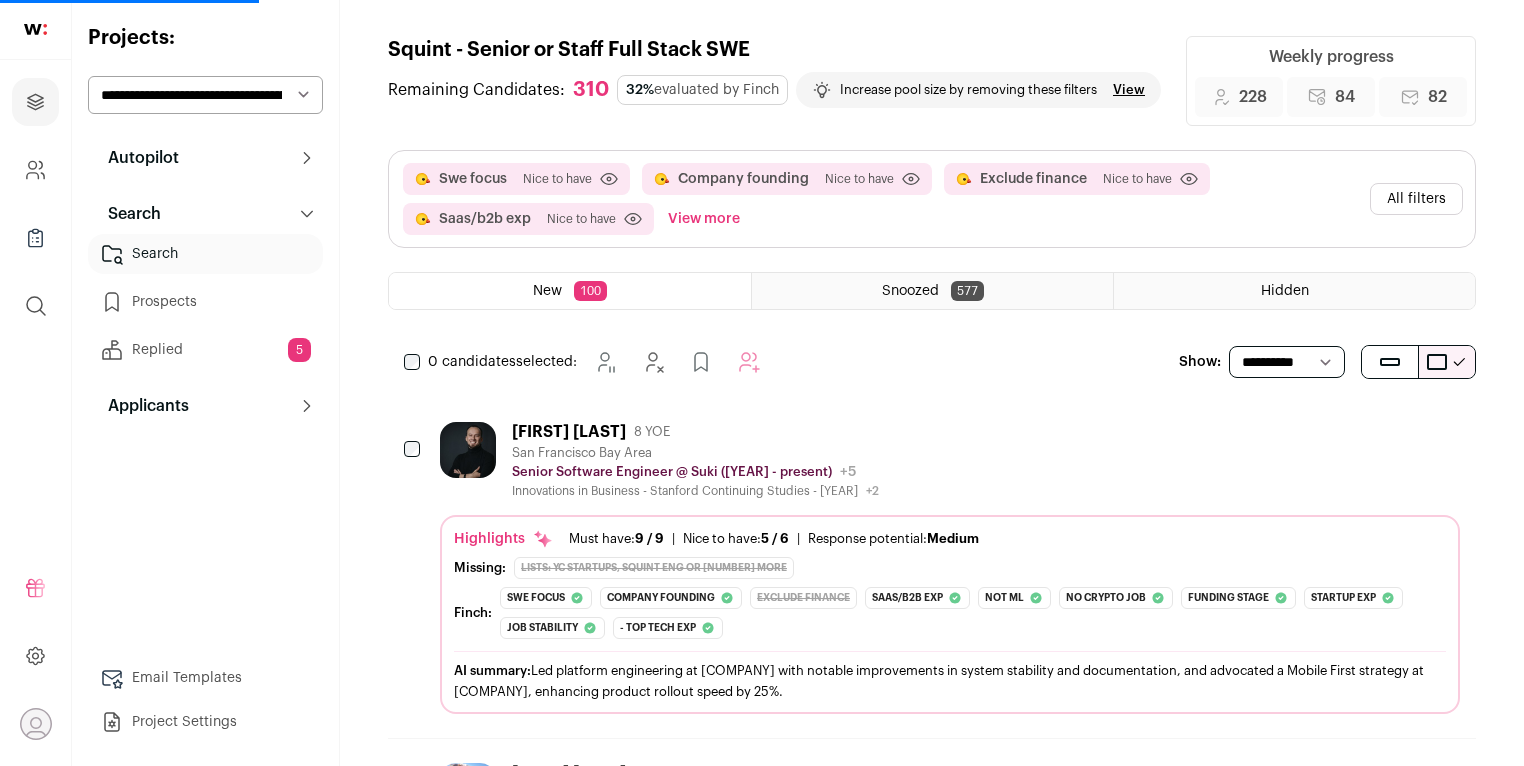 click 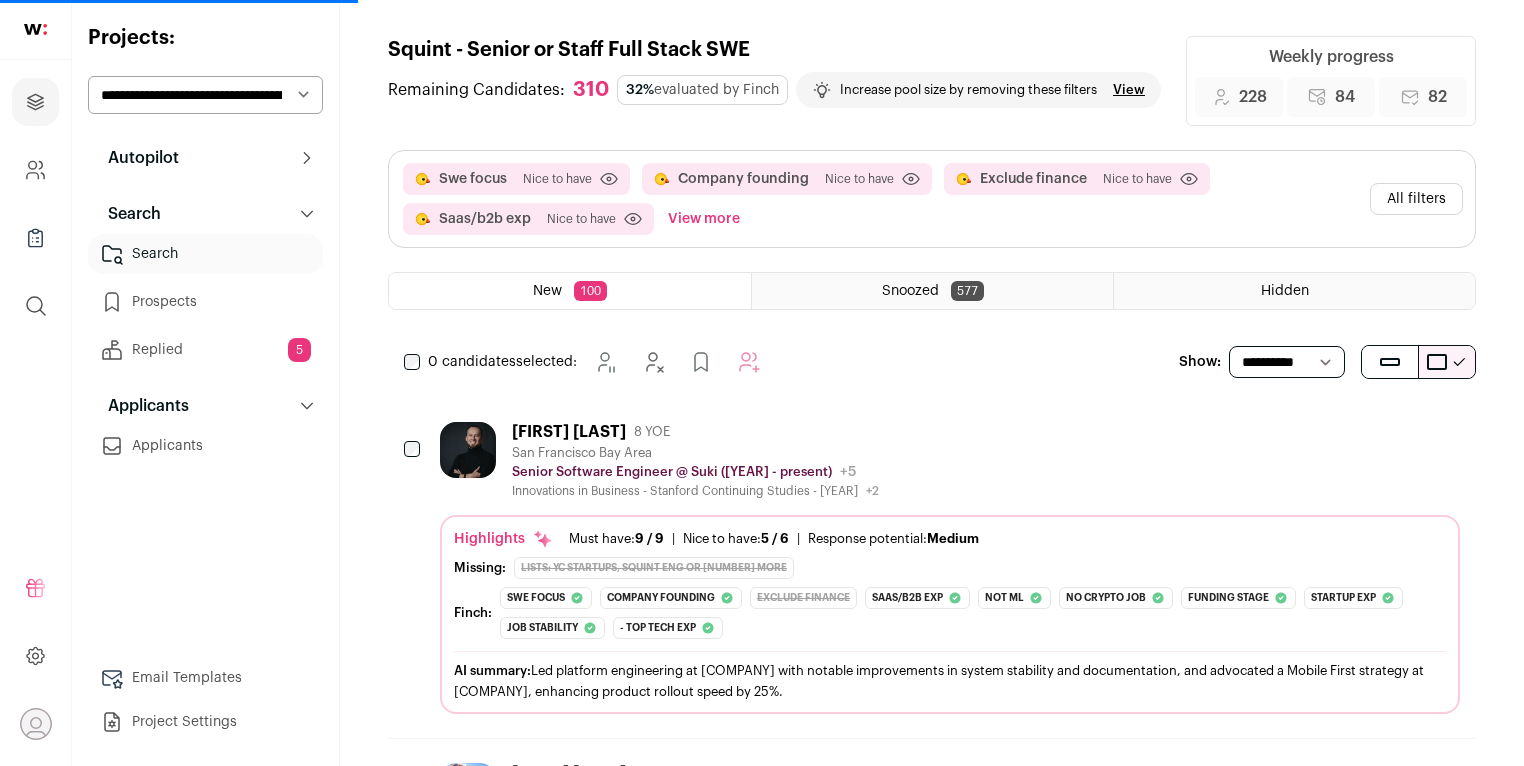 click on "Prospects" at bounding box center (205, 302) 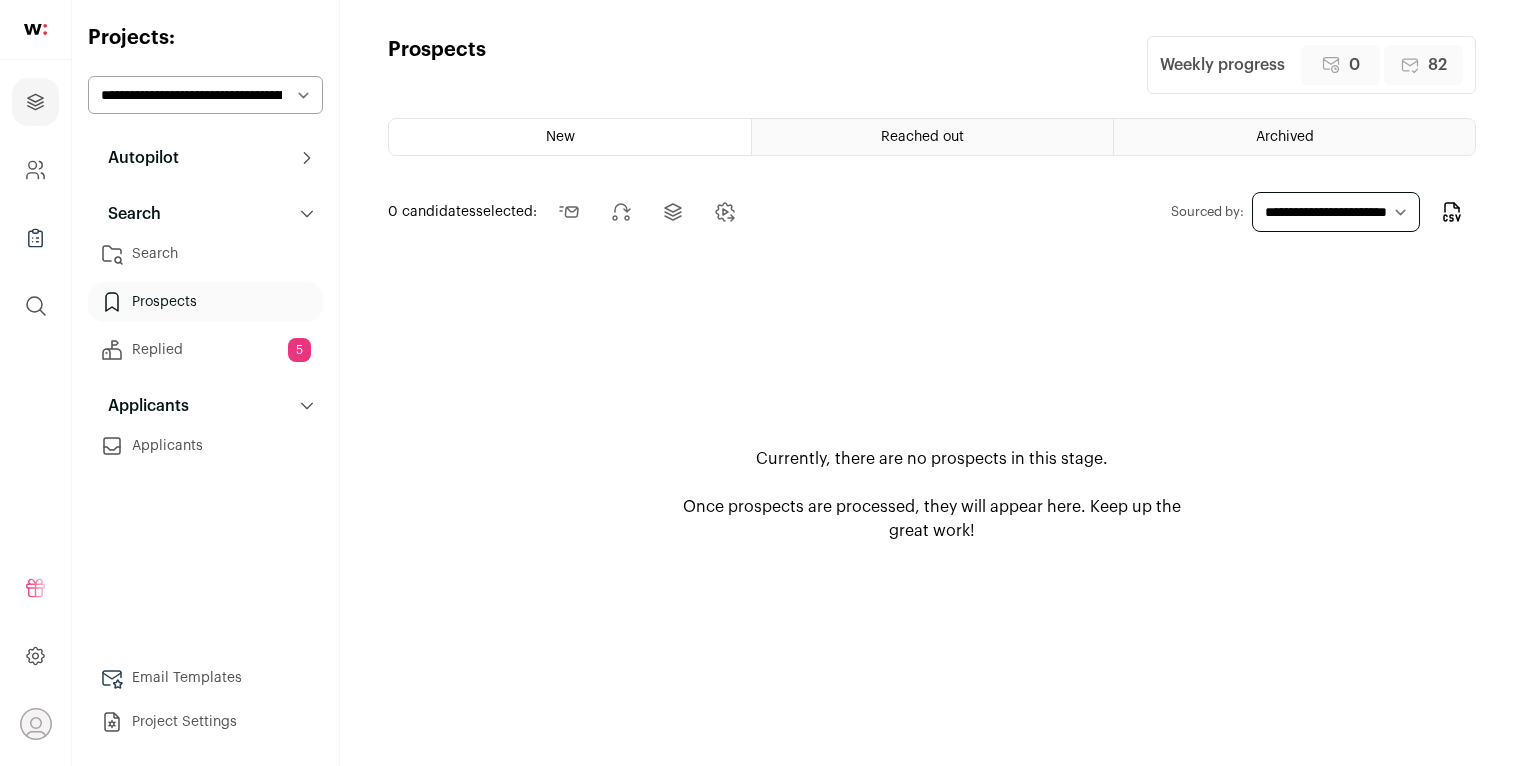 drag, startPoint x: 240, startPoint y: 293, endPoint x: 1003, endPoint y: 131, distance: 780.00836 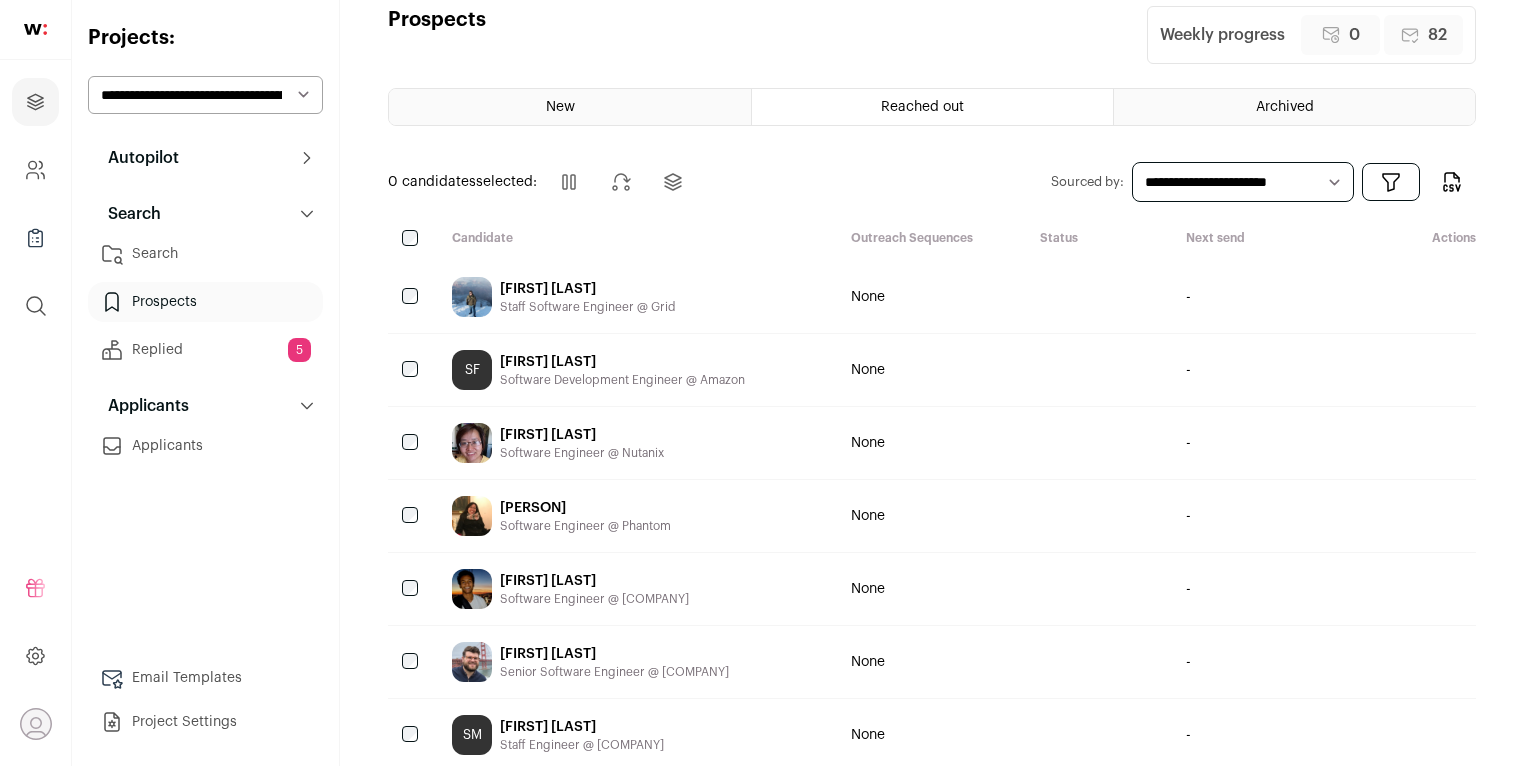 scroll, scrollTop: 31, scrollLeft: 0, axis: vertical 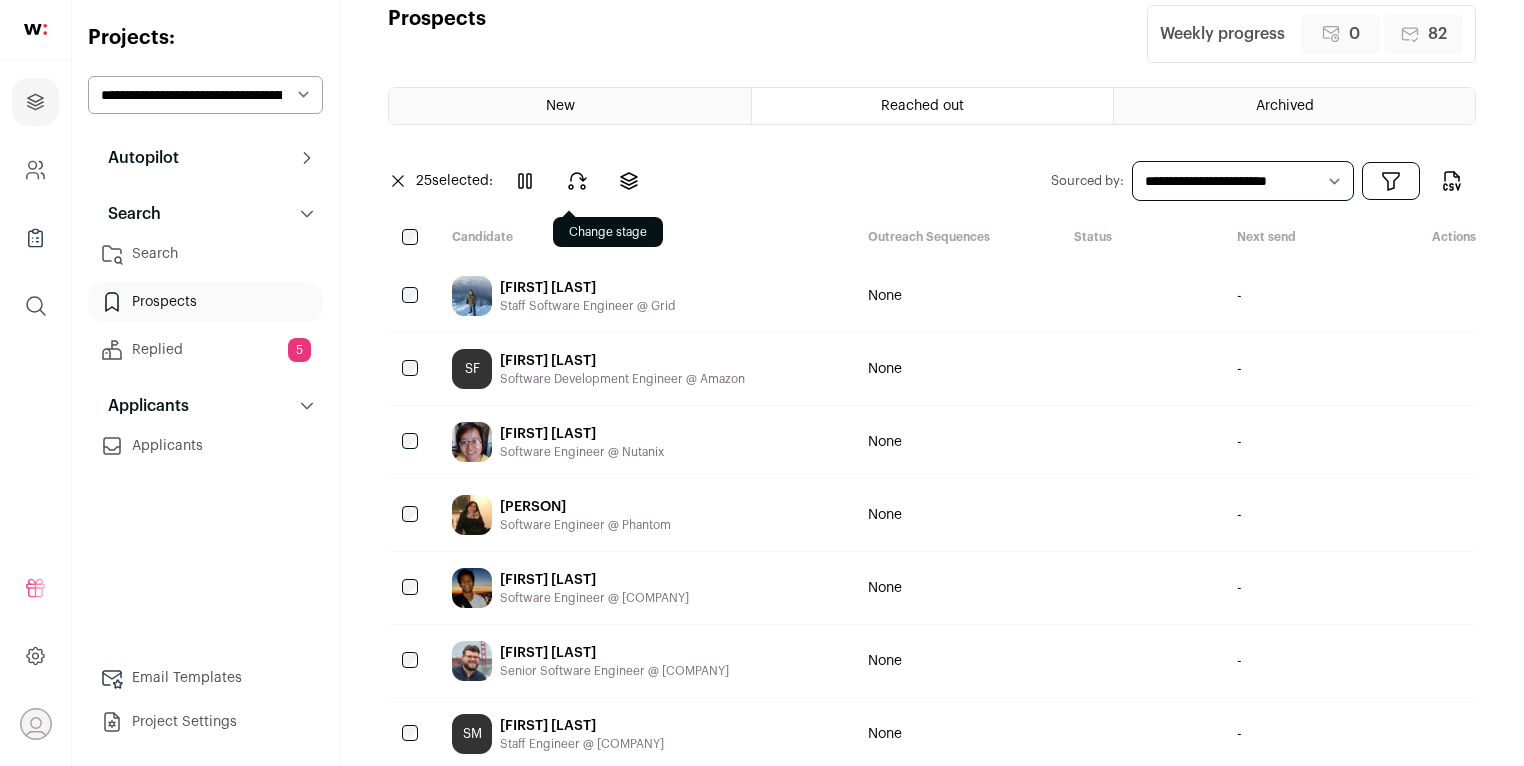 click 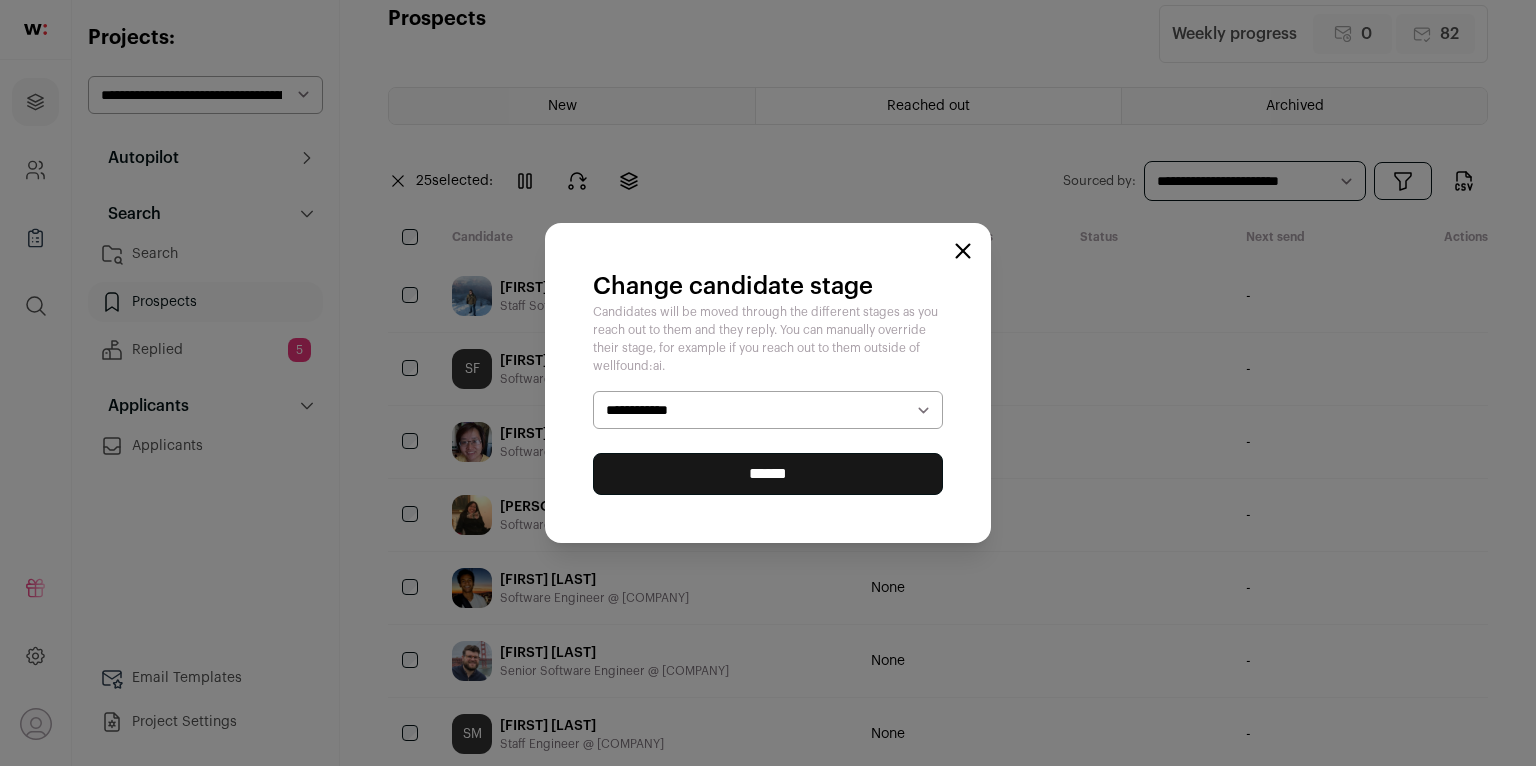 click on "**********" at bounding box center [768, 410] 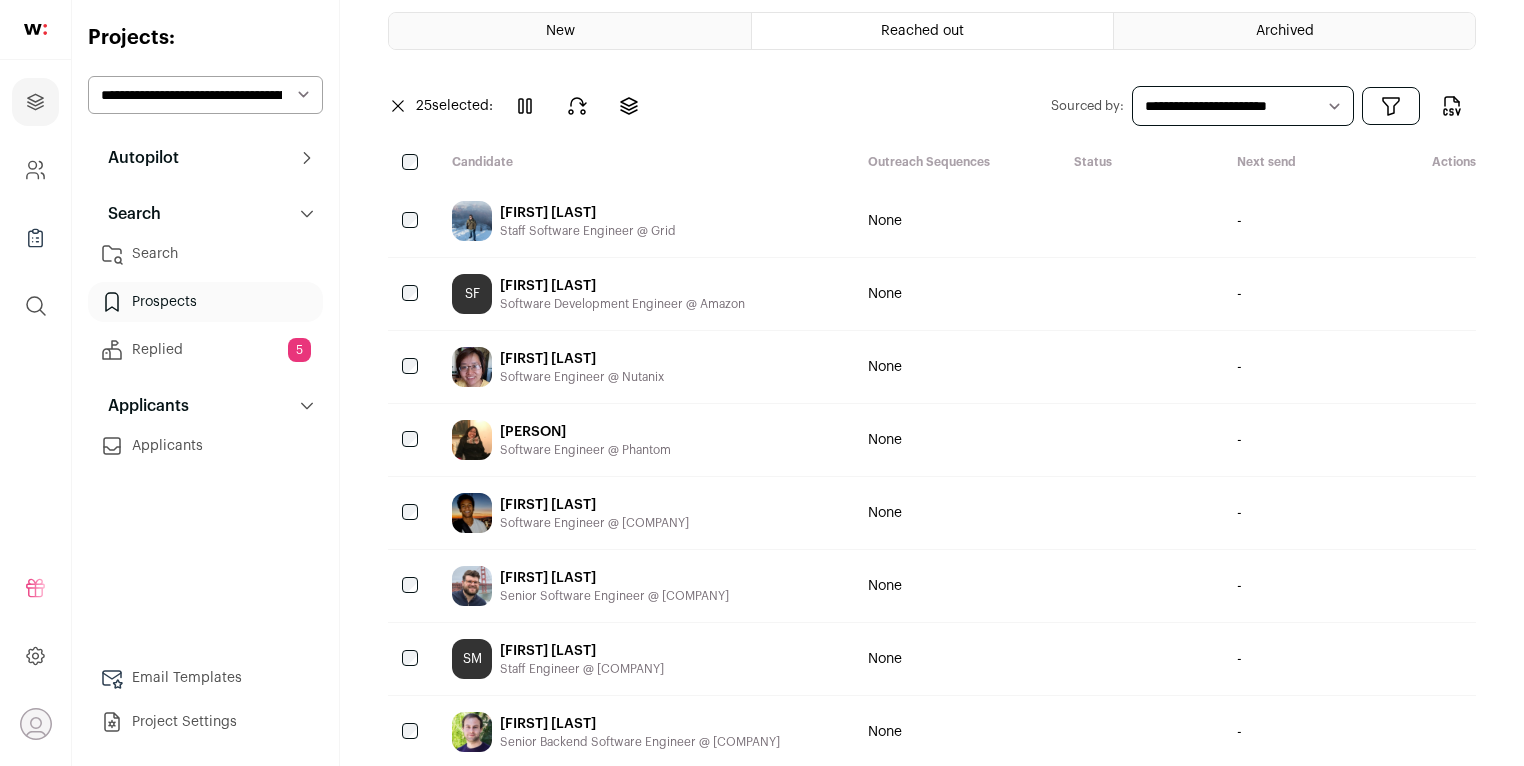 scroll, scrollTop: 0, scrollLeft: 0, axis: both 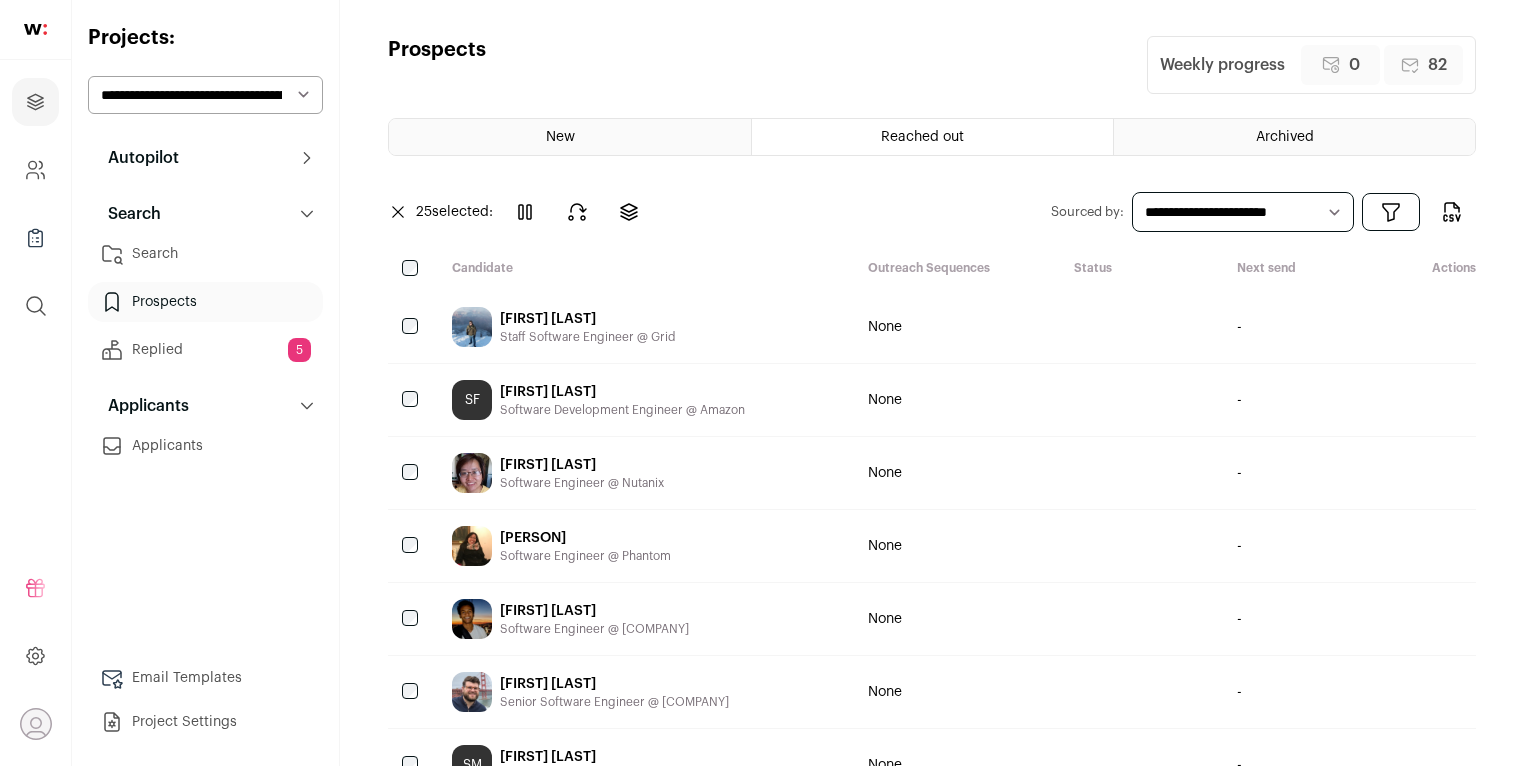 click on "Search" at bounding box center (205, 254) 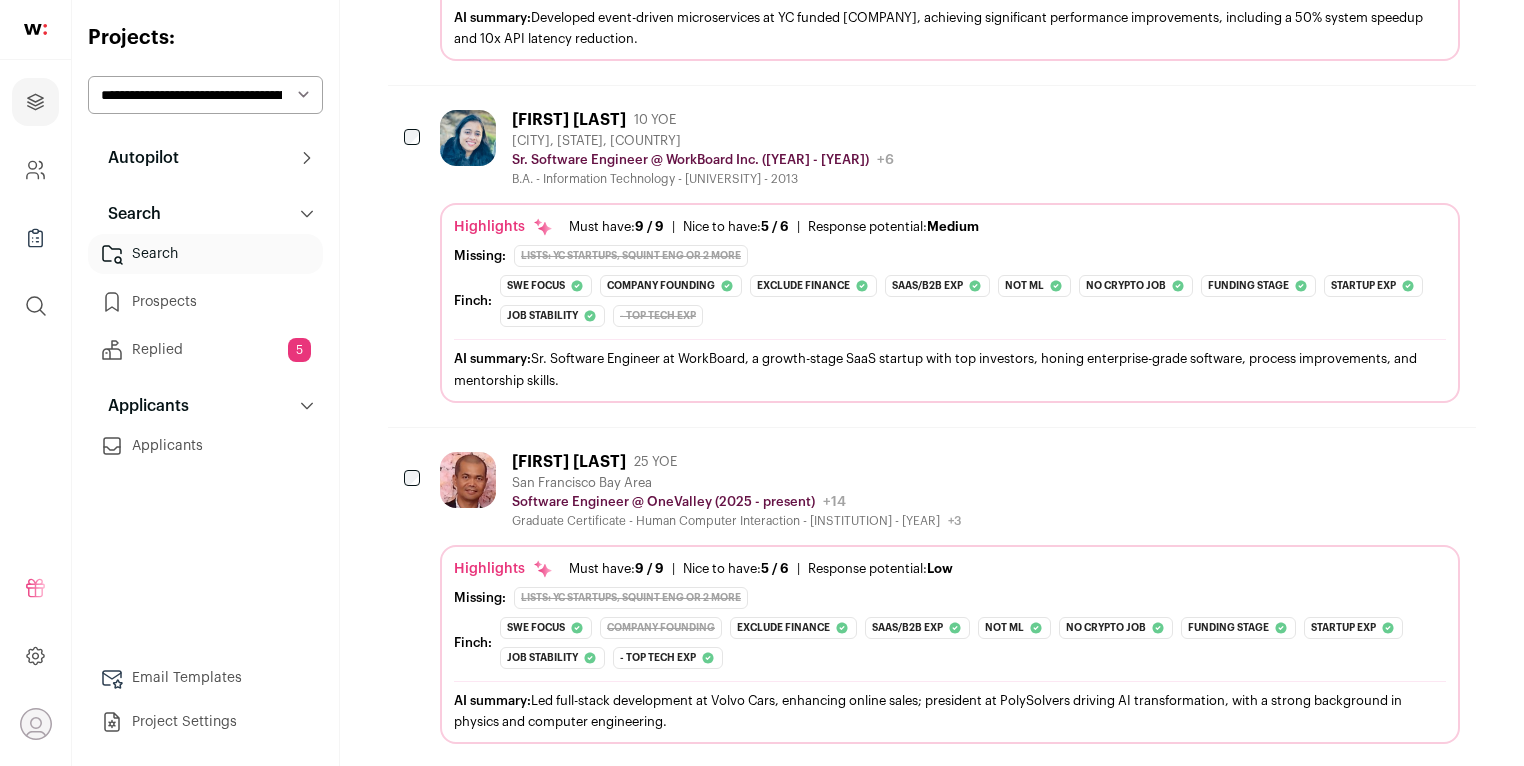 scroll, scrollTop: 2324, scrollLeft: 0, axis: vertical 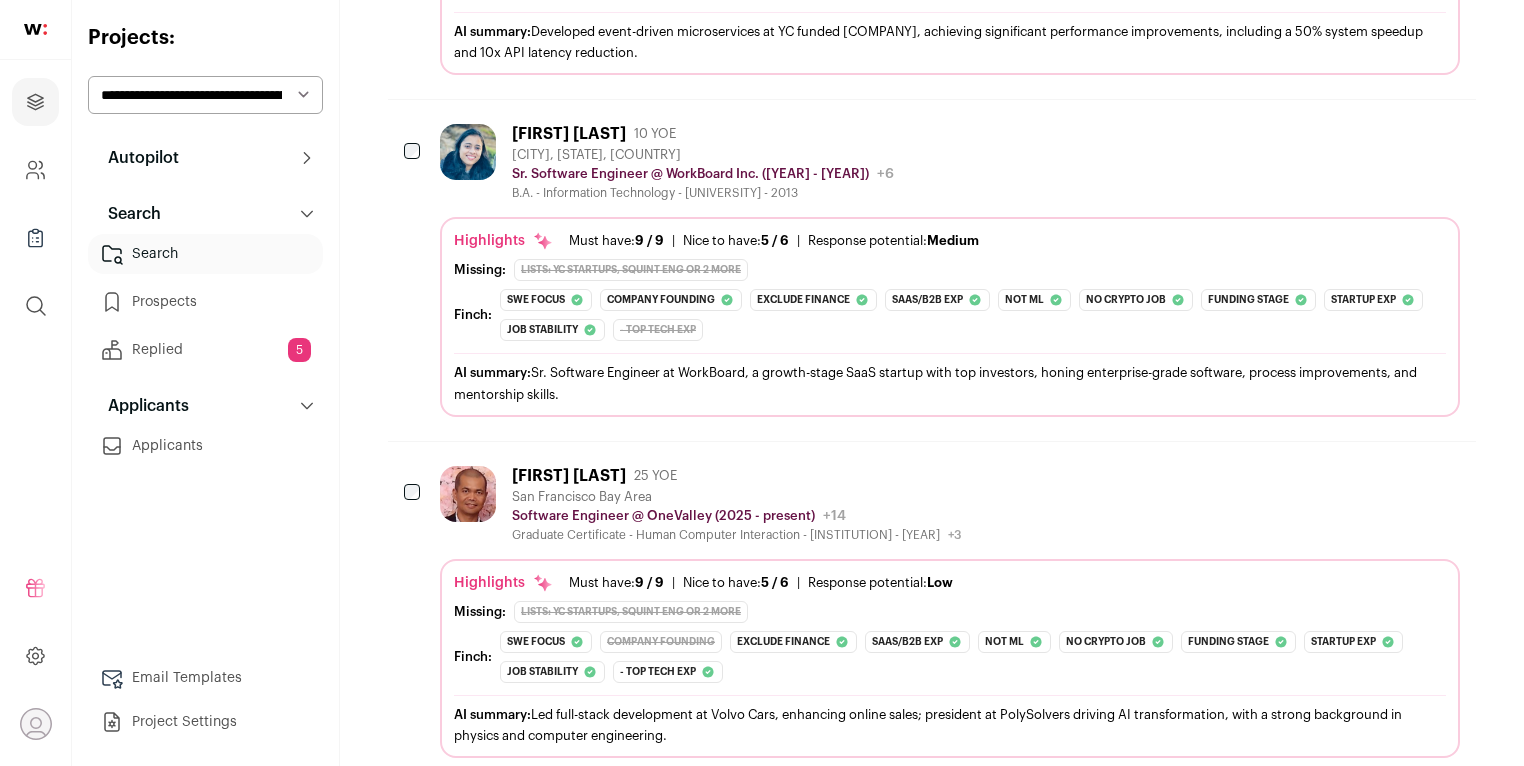 click on "10 YOE" at bounding box center (655, 134) 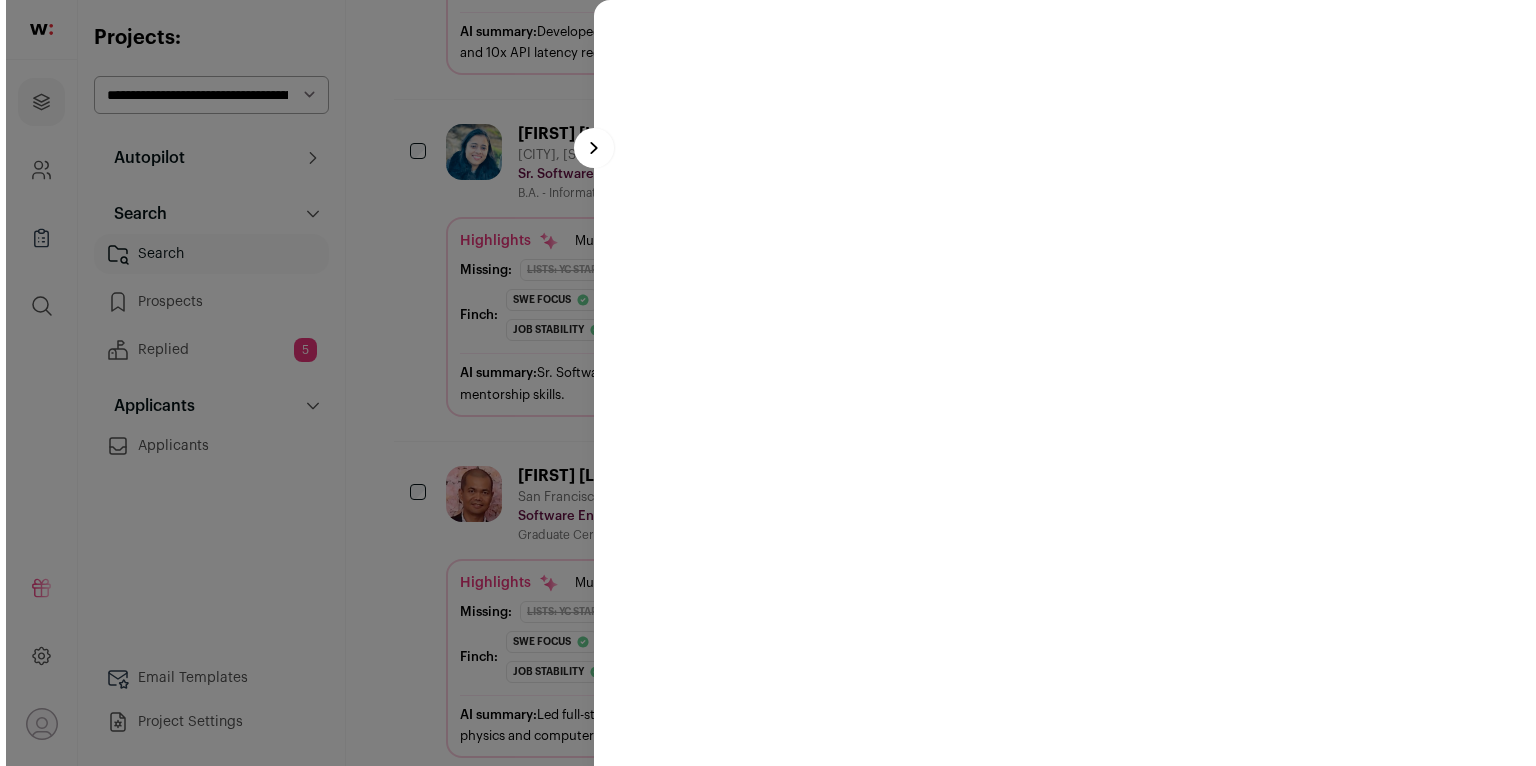 scroll, scrollTop: 2304, scrollLeft: 0, axis: vertical 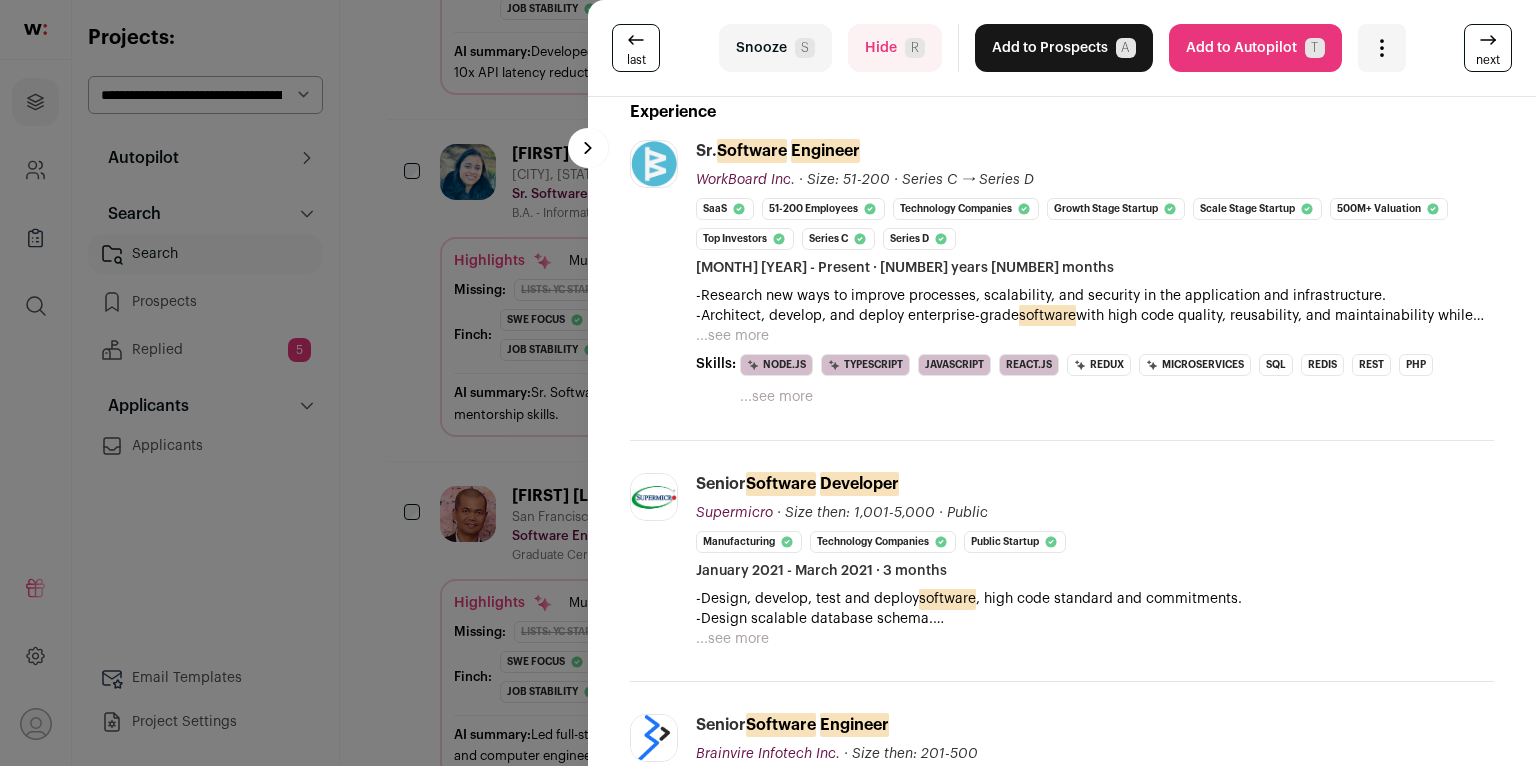 click on "last
Snooze
S
Hide
R
Add to Prospects
A
Are you sure?
Hetal Gohel  is already in your ATS. Do you wish to reach out to this candidate through wellfound:ai?
Cancel
********
Add to Autopilot
T" at bounding box center (768, 383) 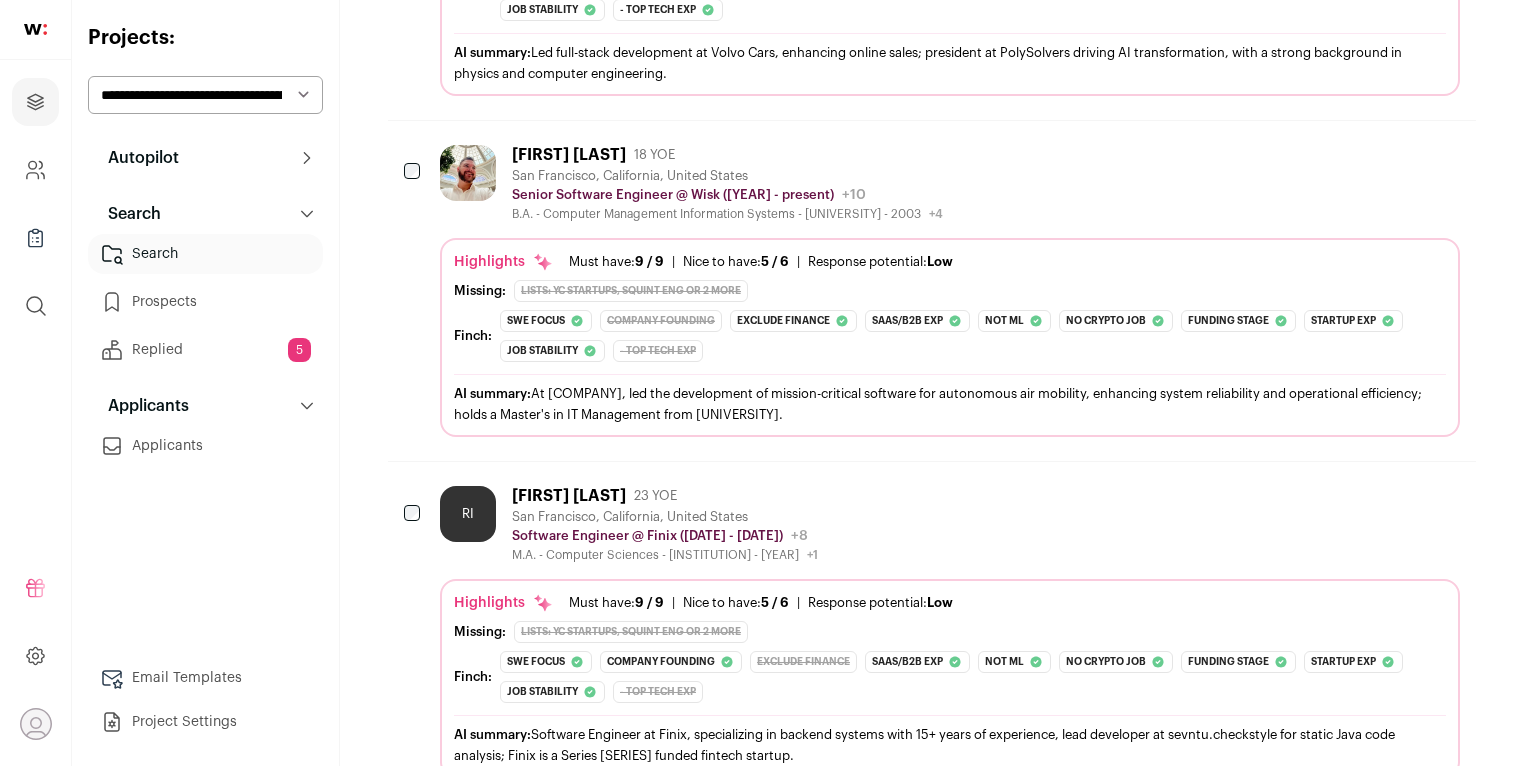 scroll, scrollTop: 2989, scrollLeft: 0, axis: vertical 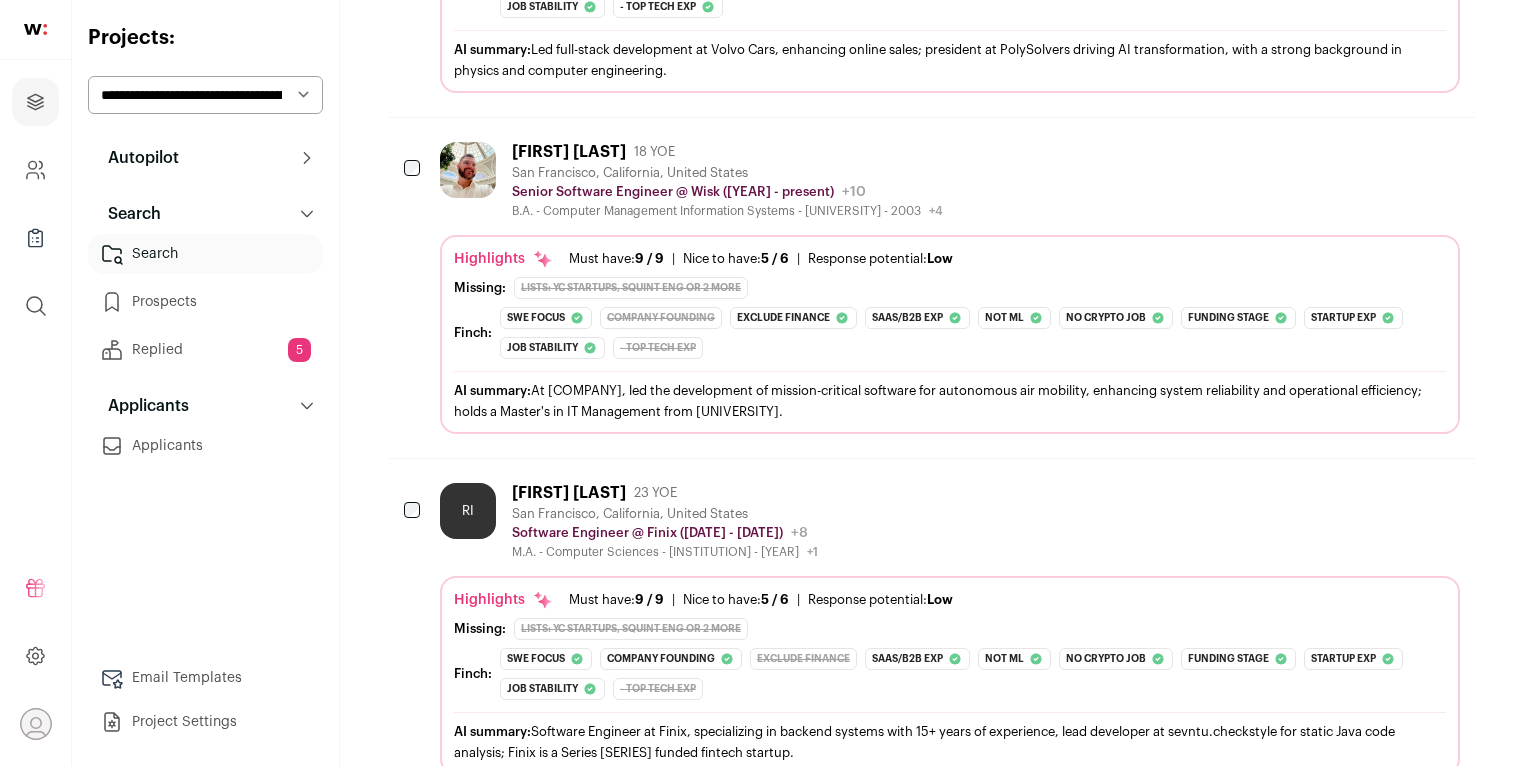 click on "Joseph Reynolds
18 YOE
San Francisco, California, United States
Senior Software Engineer @ Wisk
(2024 - present)
Wisk
Public / Private
Private
Valuation
$1B
Company size
501-1,000
Founded
2010" at bounding box center (950, 288) 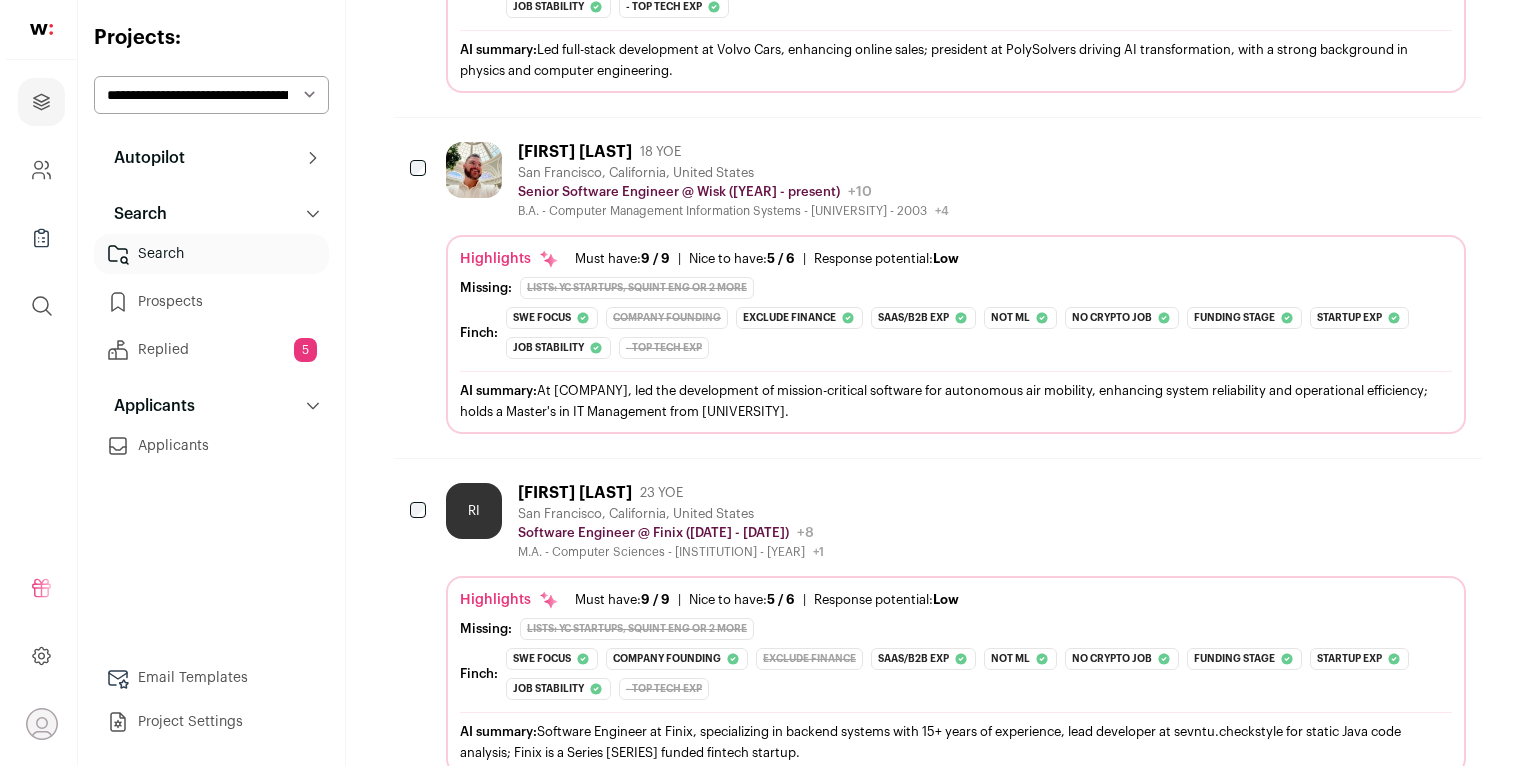 scroll, scrollTop: 2969, scrollLeft: 0, axis: vertical 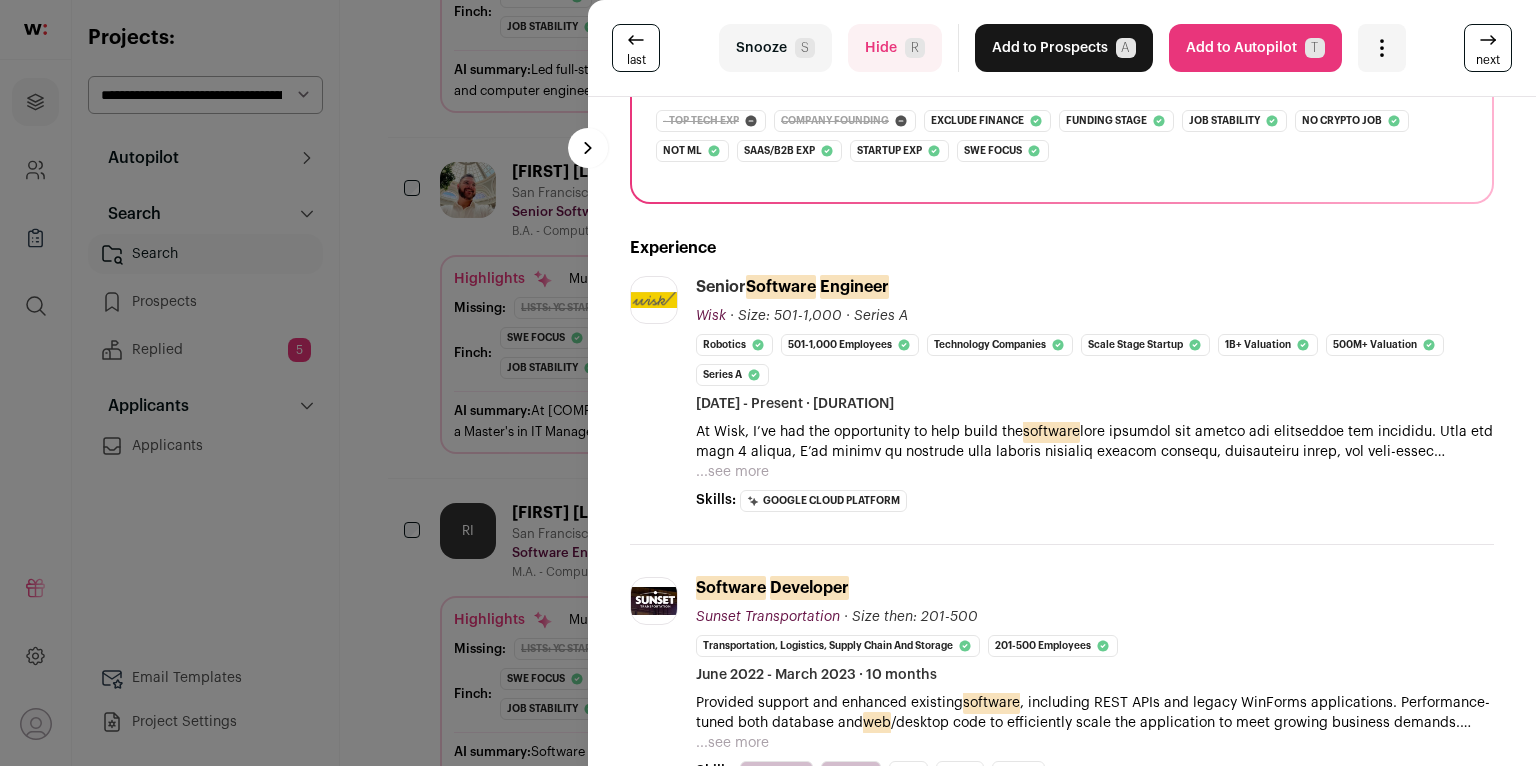 click on "last
Snooze
S
Hide
R
Add to Prospects
A
Are you sure?
Joseph Reynolds  is already in your ATS. Do you wish to reach out to this candidate through wellfound:ai?
Cancel
********
Add to Autopilot
T" at bounding box center (768, 383) 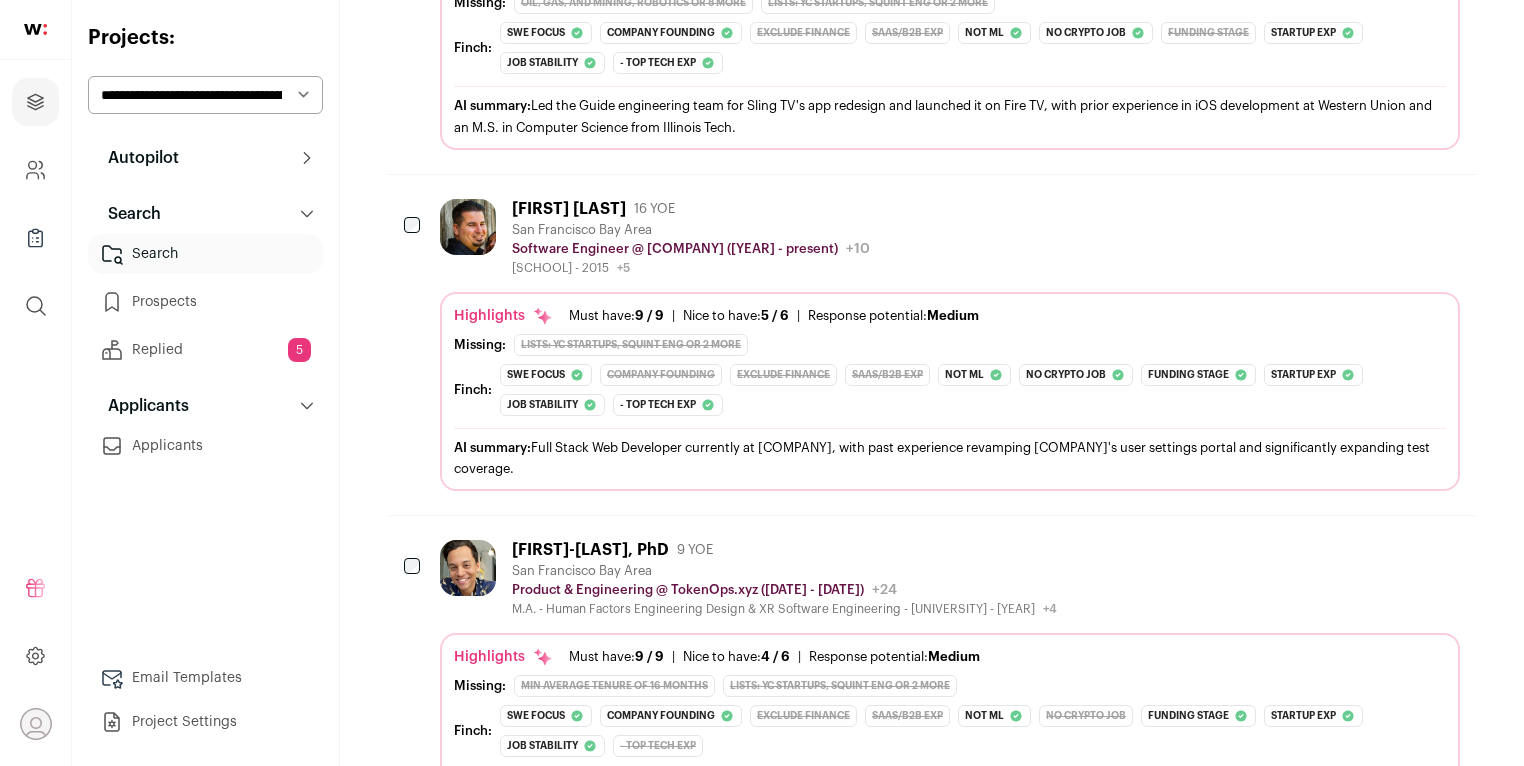 scroll, scrollTop: 3961, scrollLeft: 0, axis: vertical 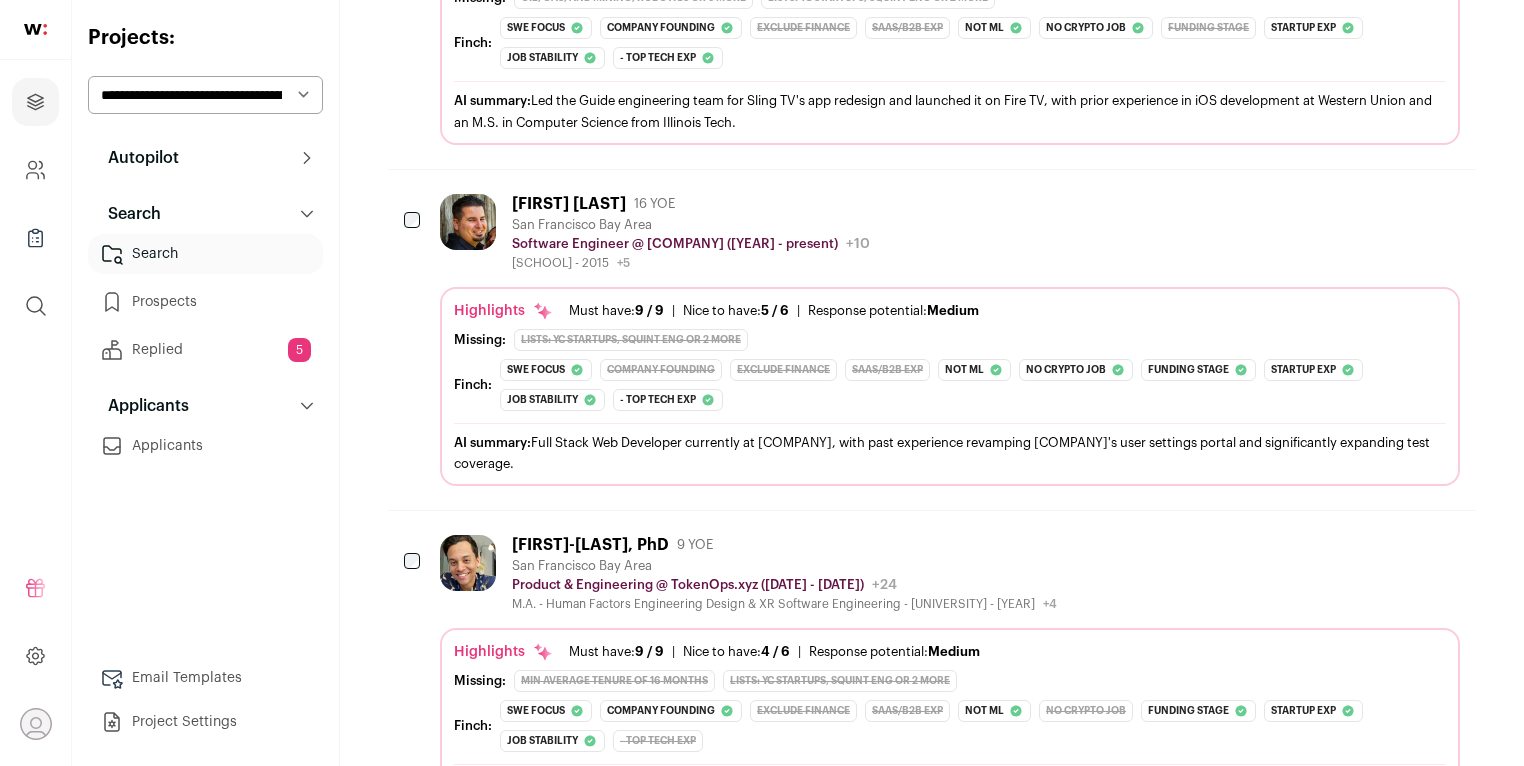 click on "Coding Dojo - 2015
+5
2012 - 2014 College of San Mateo
2002 - 2006 College of San Mateo
College of San Mateo
2 more" at bounding box center [691, 263] 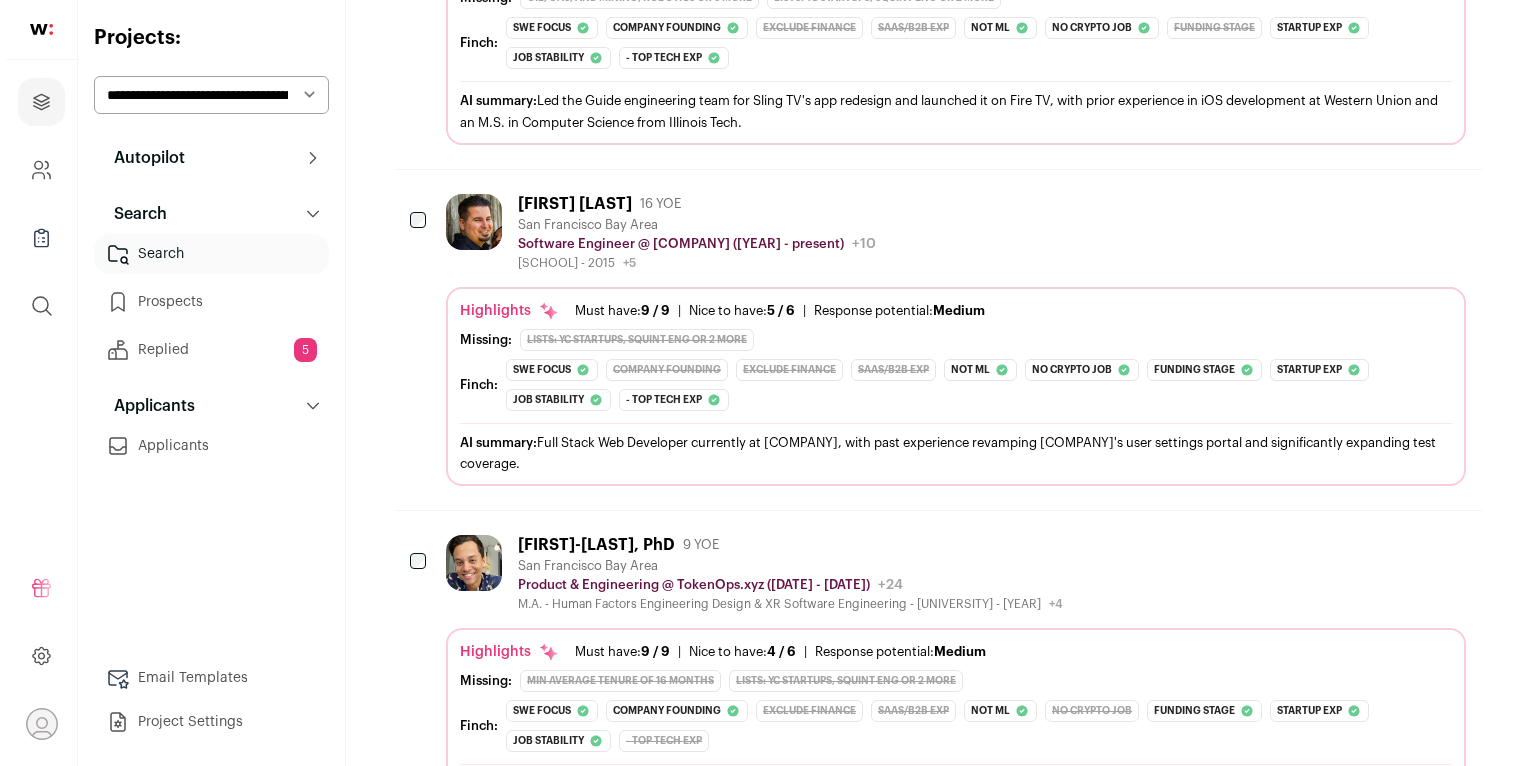 scroll, scrollTop: 3941, scrollLeft: 0, axis: vertical 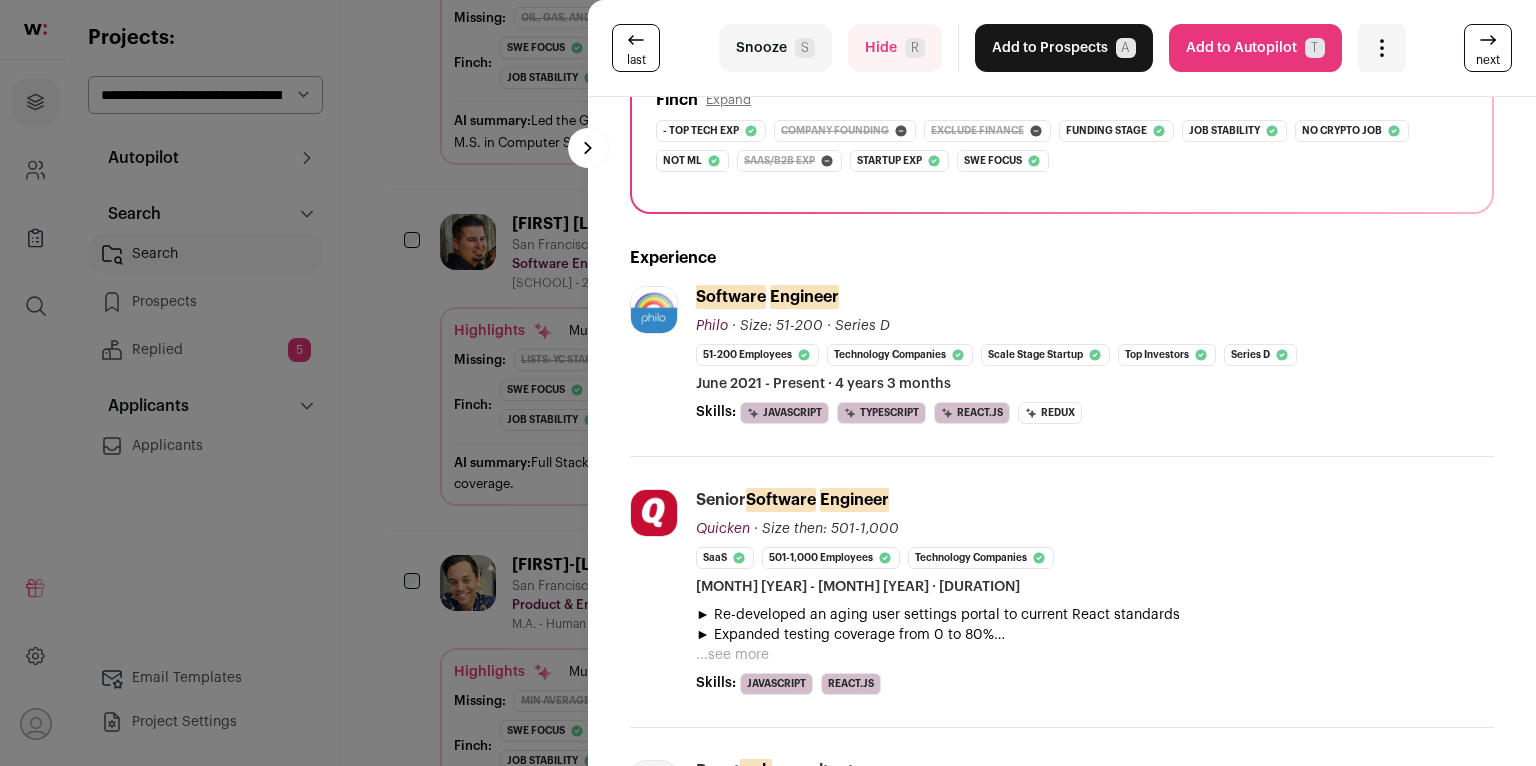 click on "last
Snooze
S
Hide
R
Add to Prospects
A
Are you sure?
Anthony Fenech  is already in your ATS. Do you wish to reach out to this candidate through wellfound:ai?
Cancel
********
Add to Autopilot
T" at bounding box center (768, 383) 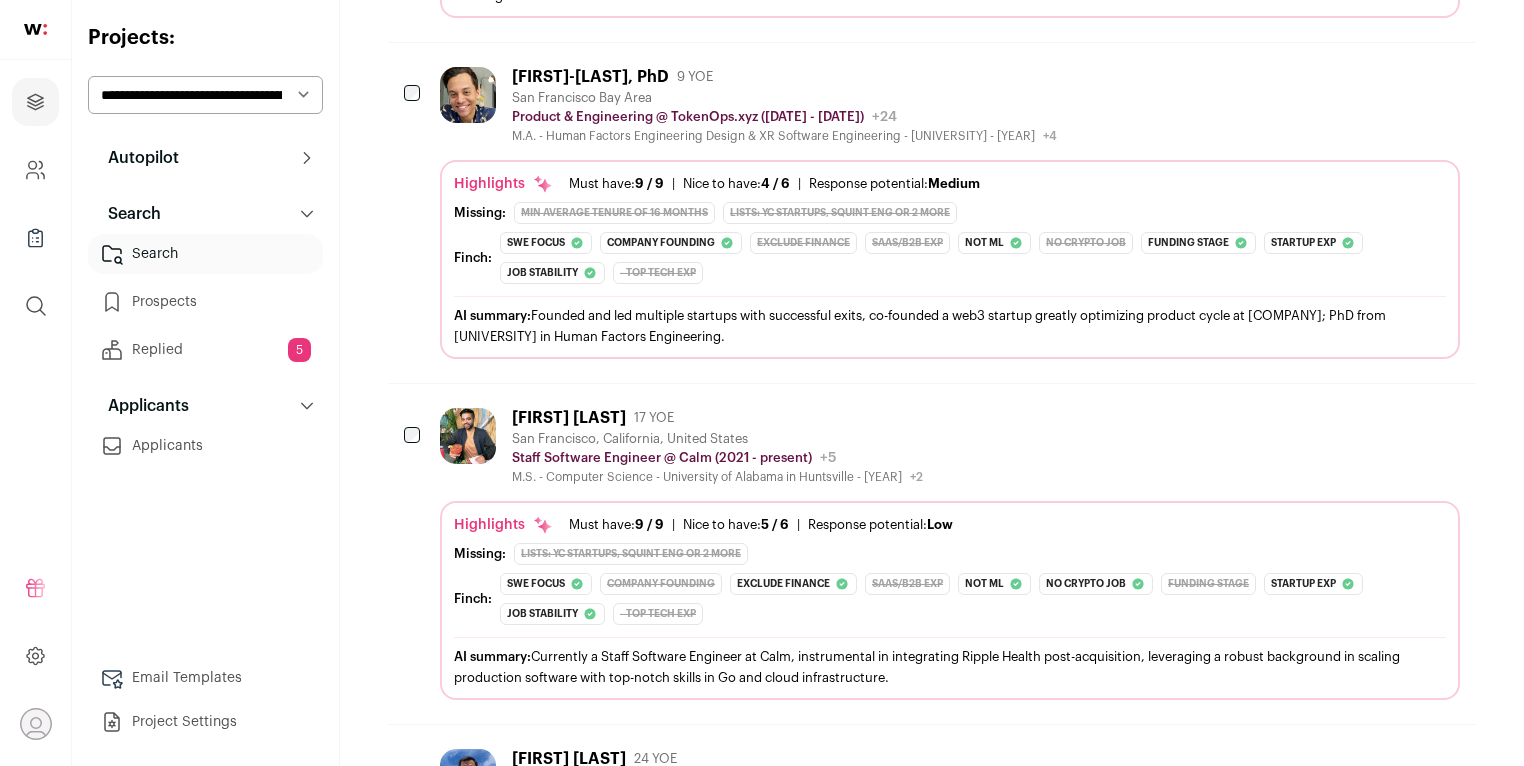 scroll, scrollTop: 4431, scrollLeft: 0, axis: vertical 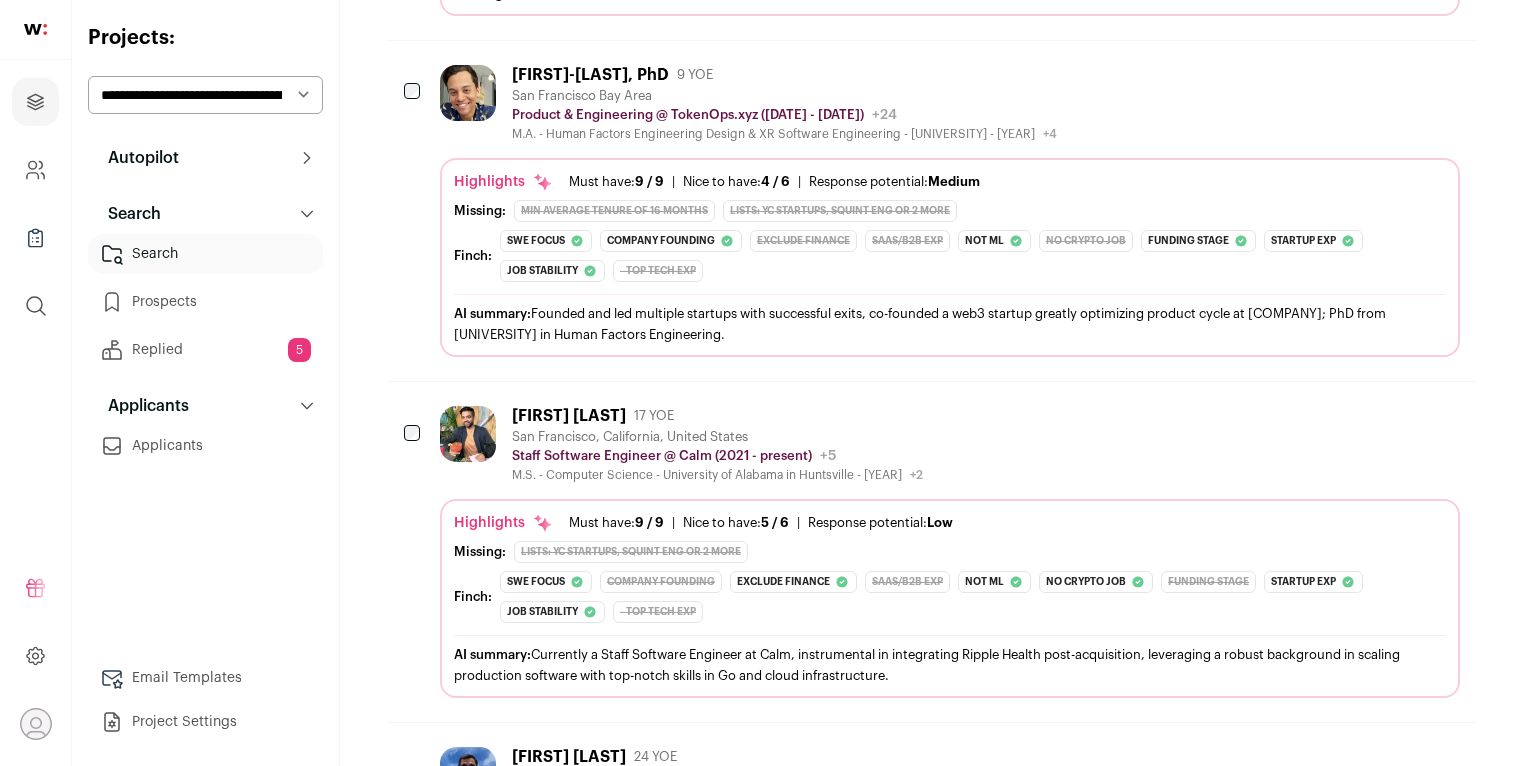 click at bounding box center [468, 434] 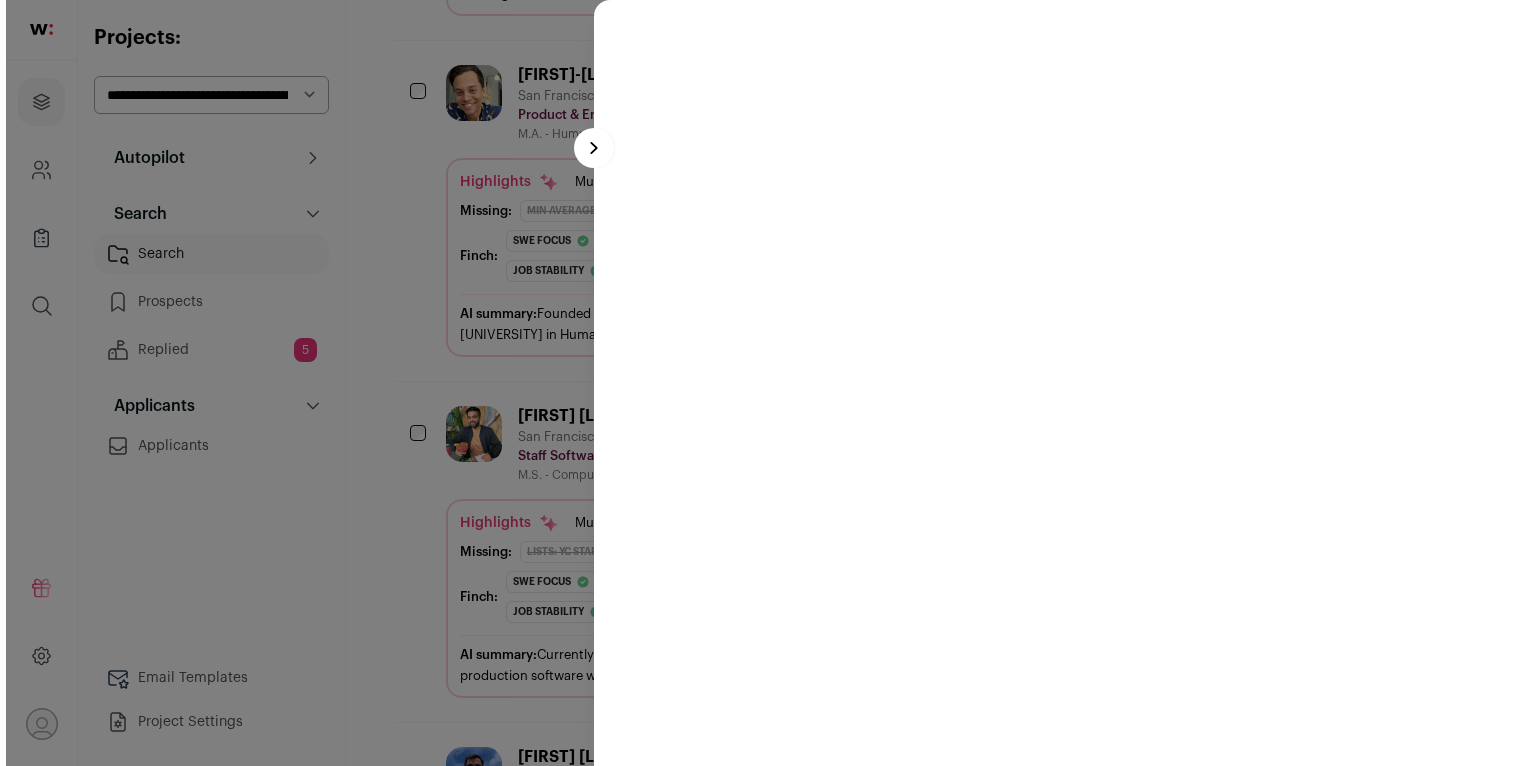scroll, scrollTop: 4411, scrollLeft: 0, axis: vertical 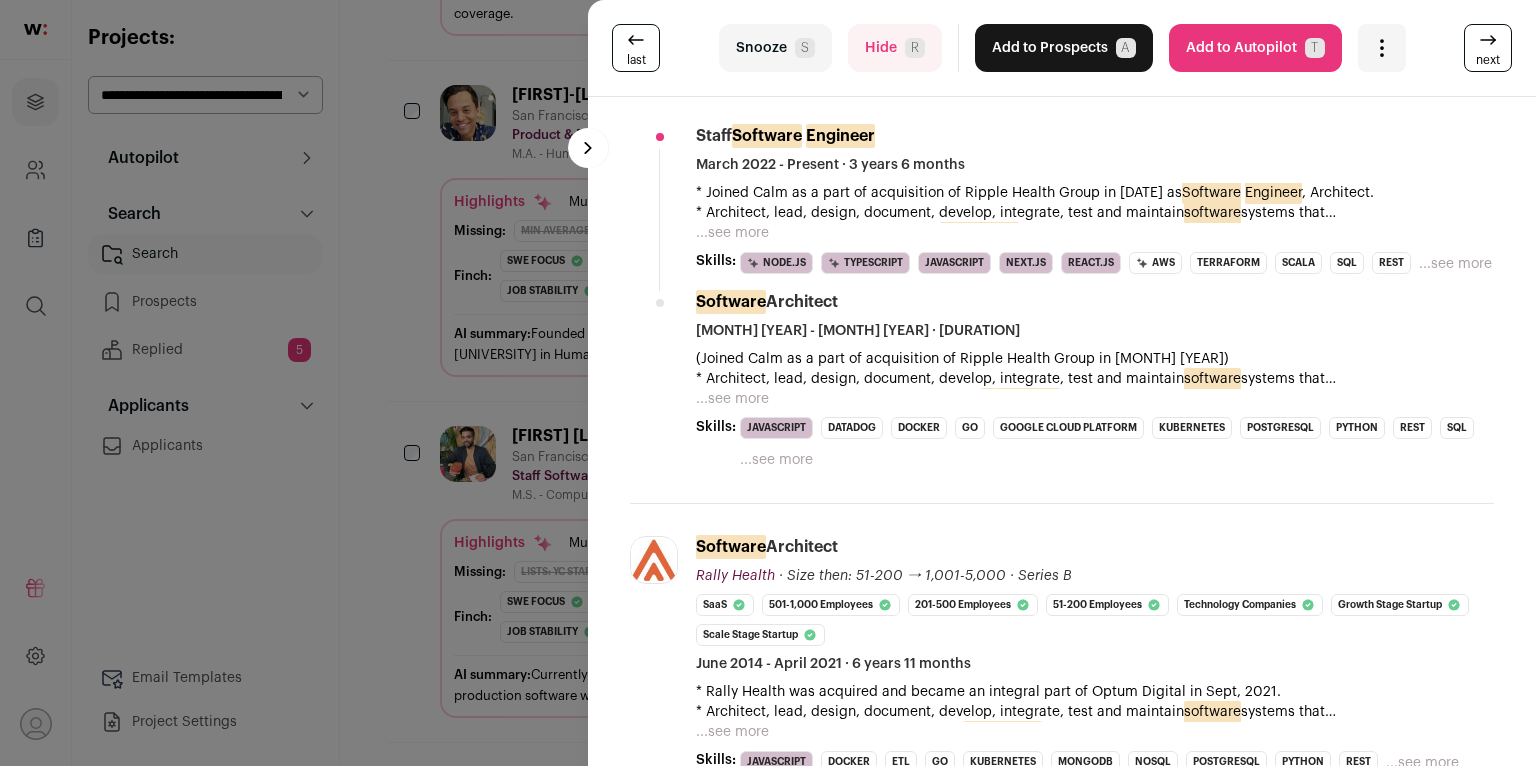 click on "...see more" at bounding box center [732, 233] 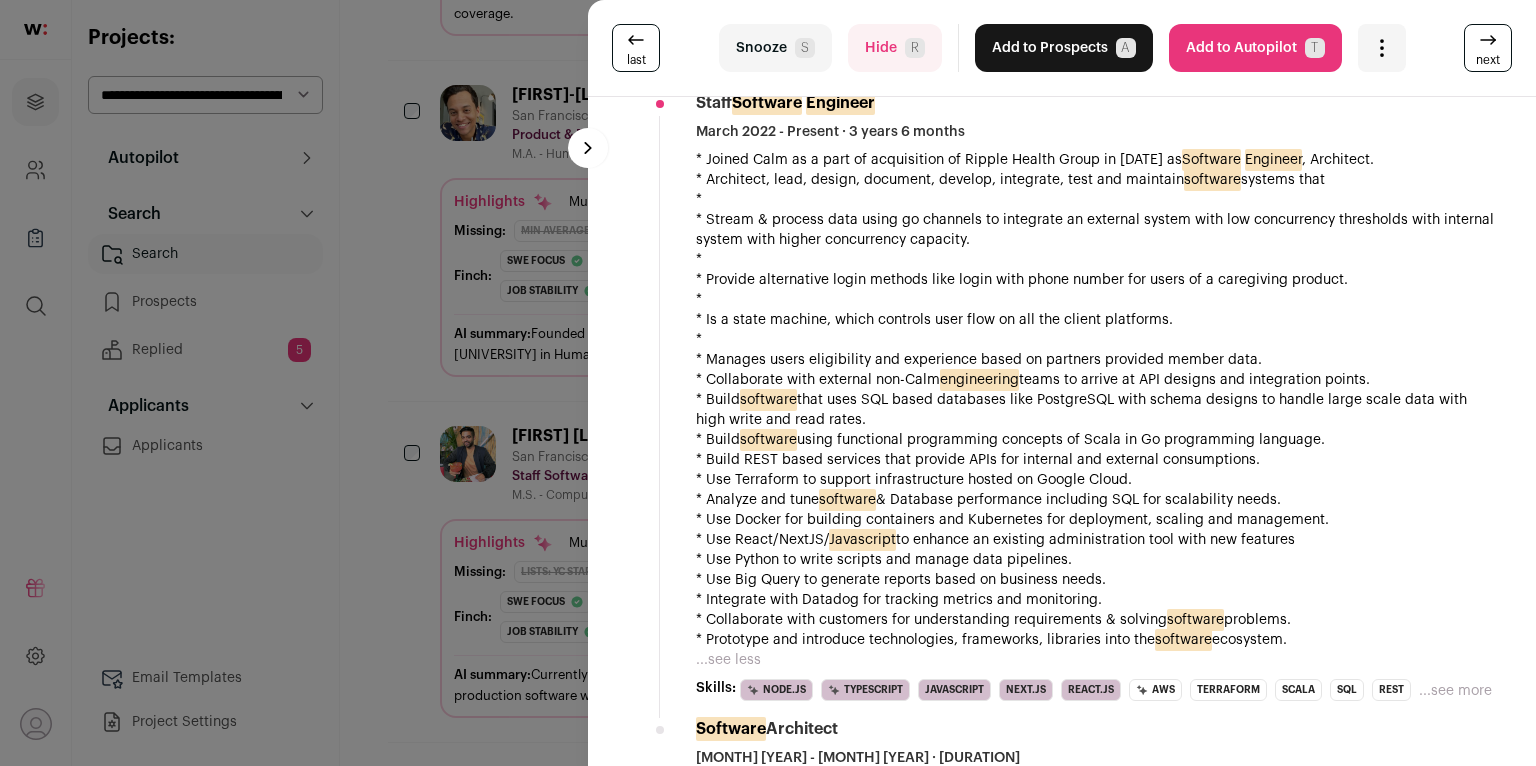 scroll, scrollTop: 1062, scrollLeft: 0, axis: vertical 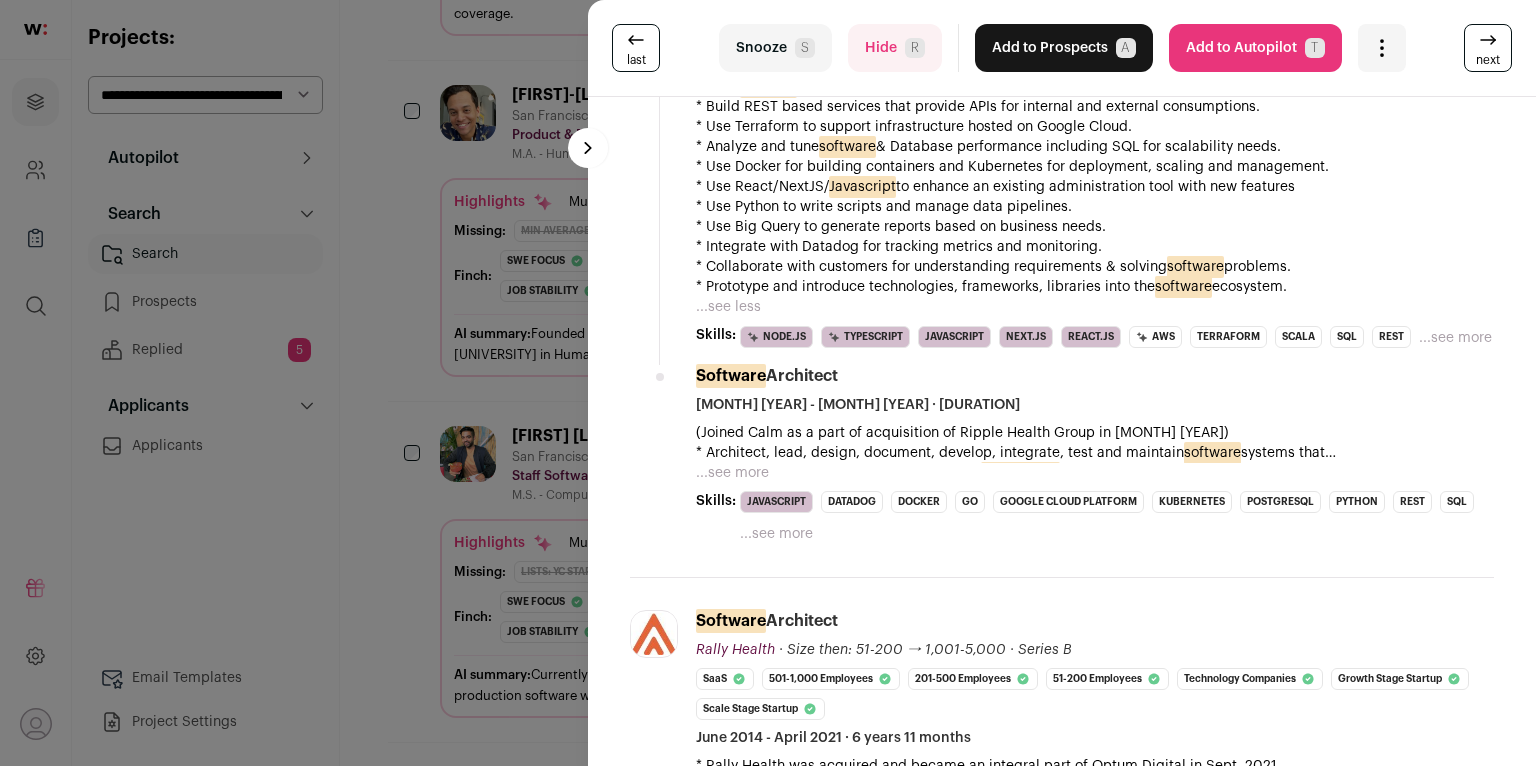 click on "last
Snooze
S
Hide
R
Add to Prospects
A
Are you sure?
Shreyas Purohit  is already in your ATS. Do you wish to reach out to this candidate through wellfound:ai?
Cancel
********
Add to Autopilot
T" at bounding box center (768, 383) 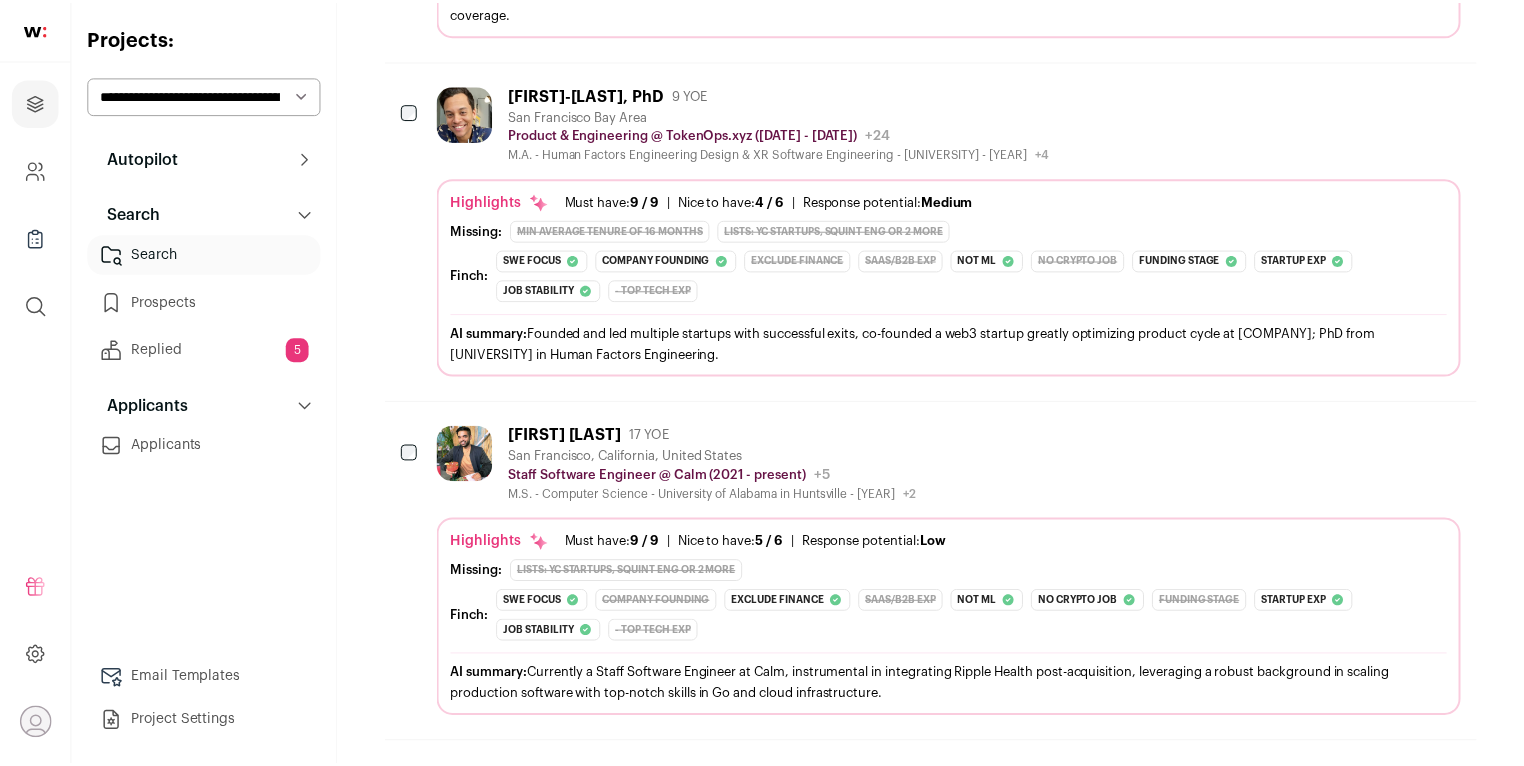 scroll, scrollTop: 4431, scrollLeft: 0, axis: vertical 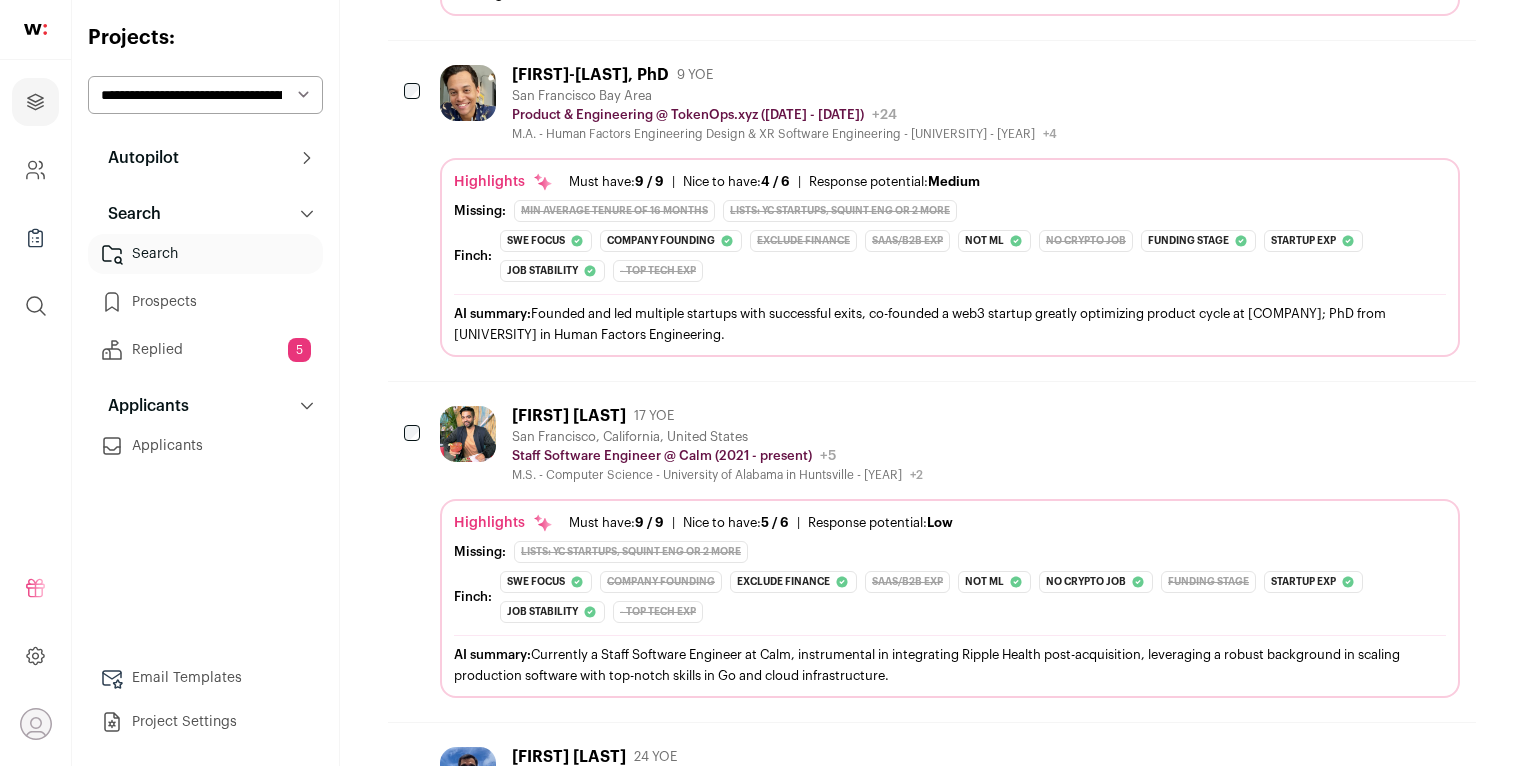 click at bounding box center [1389, 415] 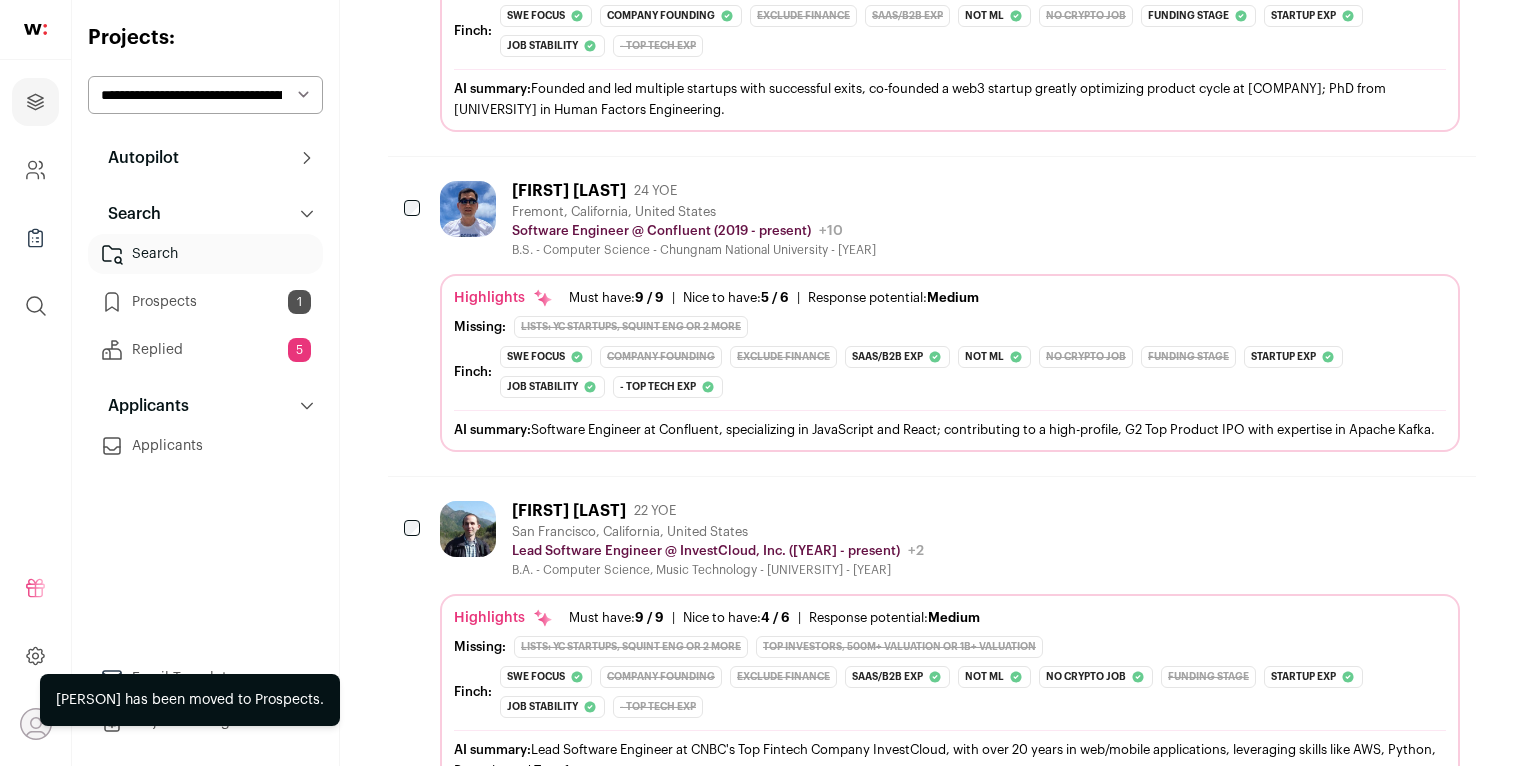 scroll, scrollTop: 4752, scrollLeft: 0, axis: vertical 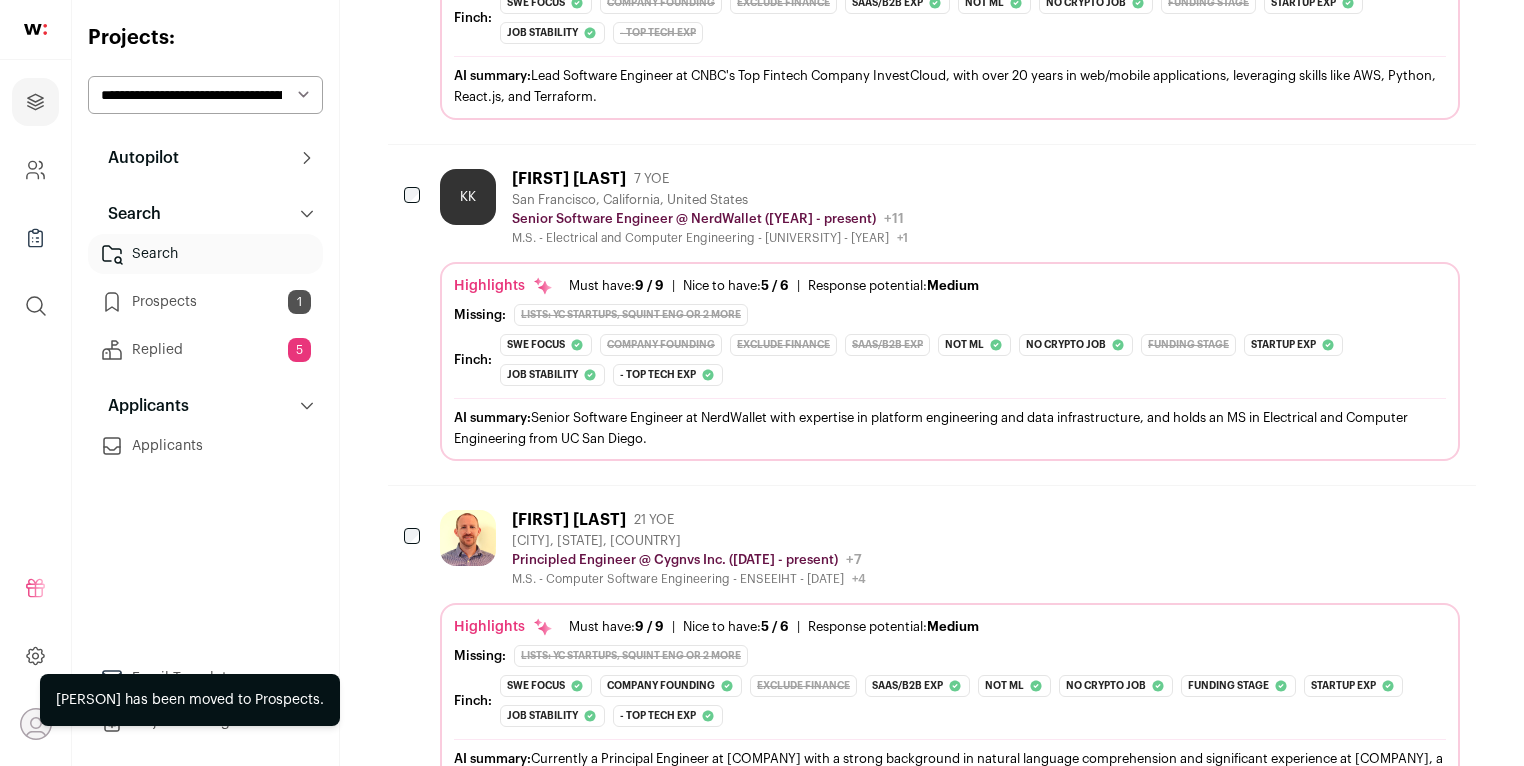 click on "AI summary:  Senior Software Engineer at NerdWallet with expertise in platform engineering and data infrastructure, and holds an MS in Electrical and Computer Engineering from UC San Diego." at bounding box center (950, 428) 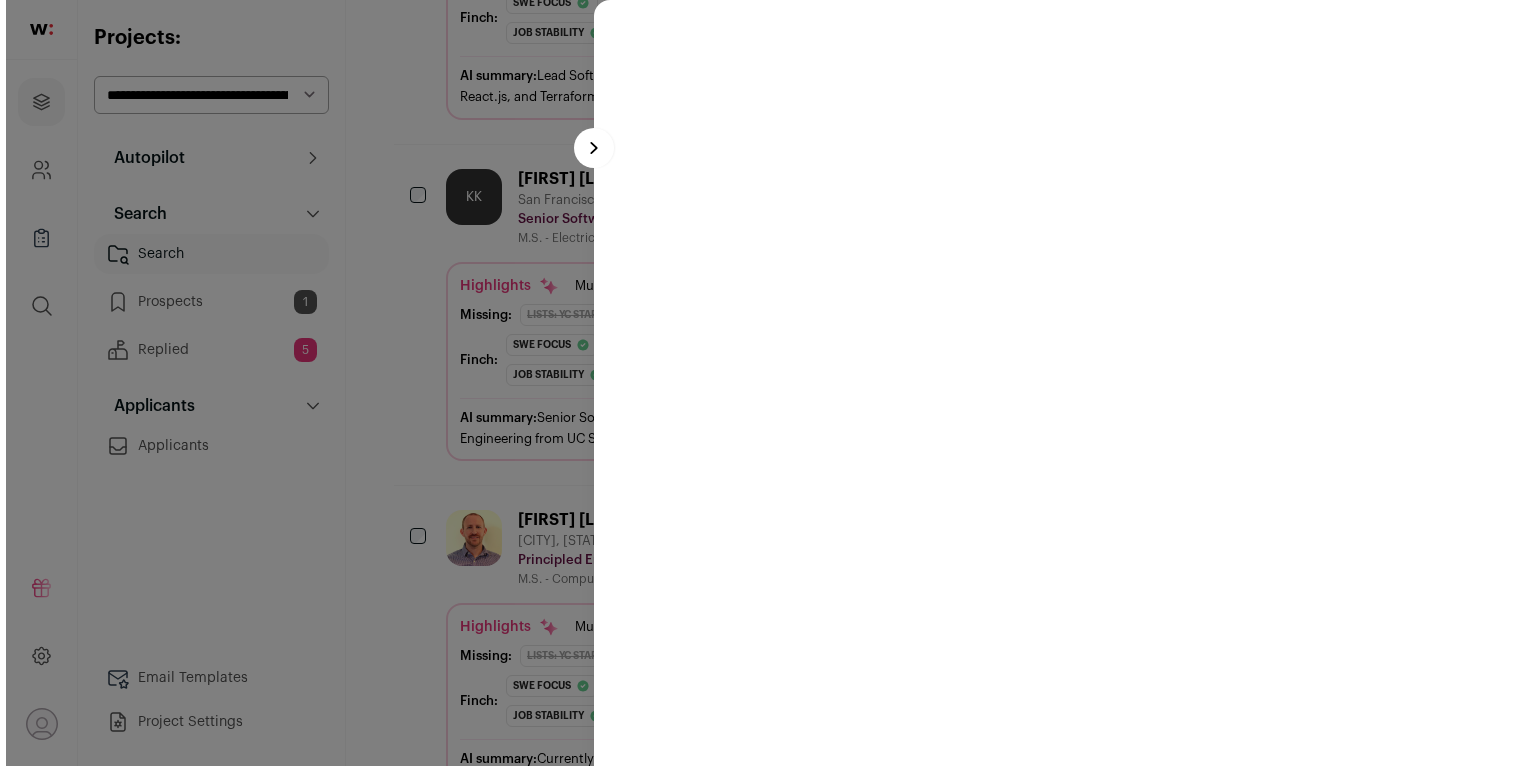 scroll, scrollTop: 5308, scrollLeft: 0, axis: vertical 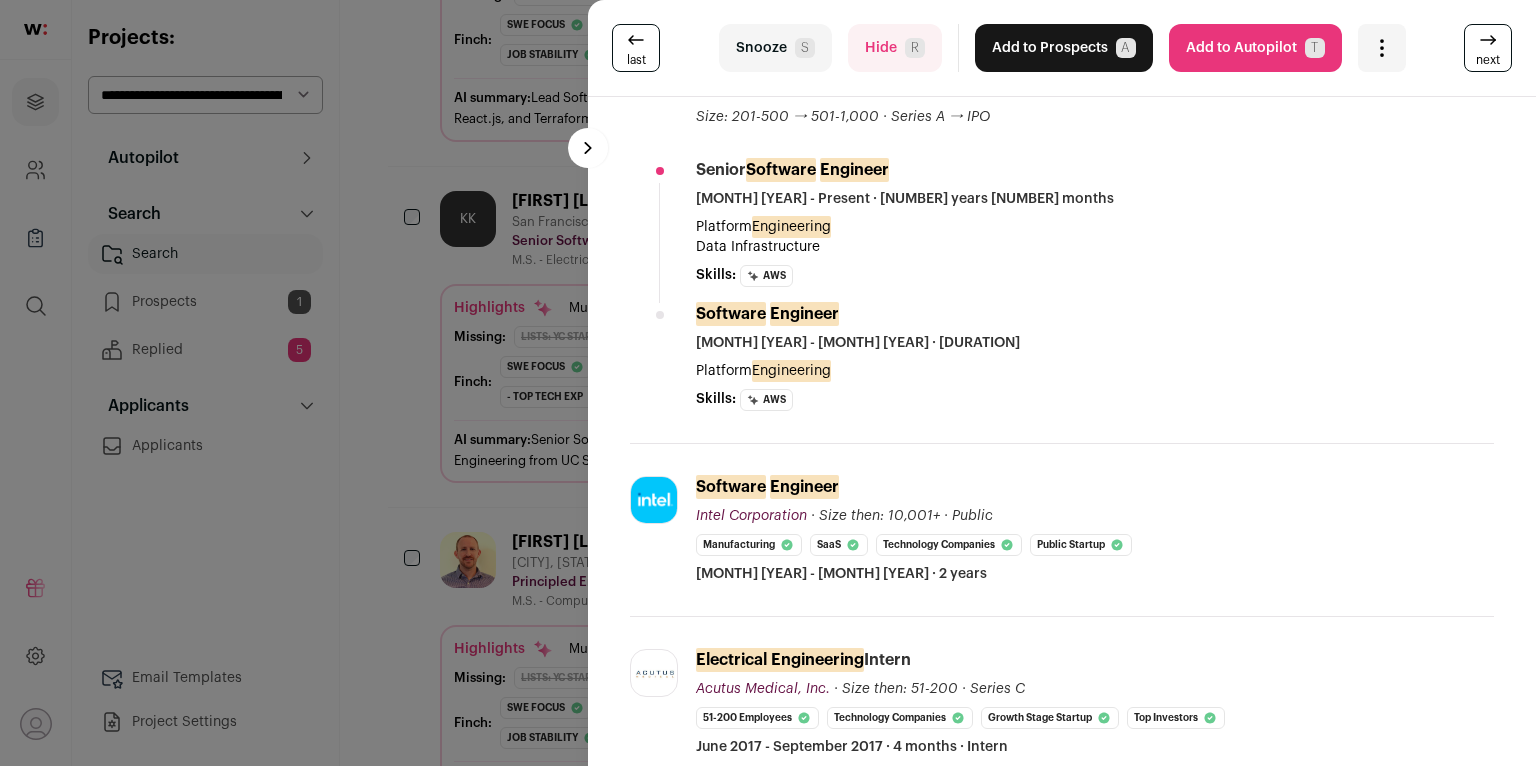 click on "last
Snooze
S
Hide
R
Add to Prospects
A
Are you sure?
Kanza Khan  is already in your ATS. Do you wish to reach out to this candidate through wellfound:ai?
Cancel
********
Add to Autopilot
T" at bounding box center [768, 383] 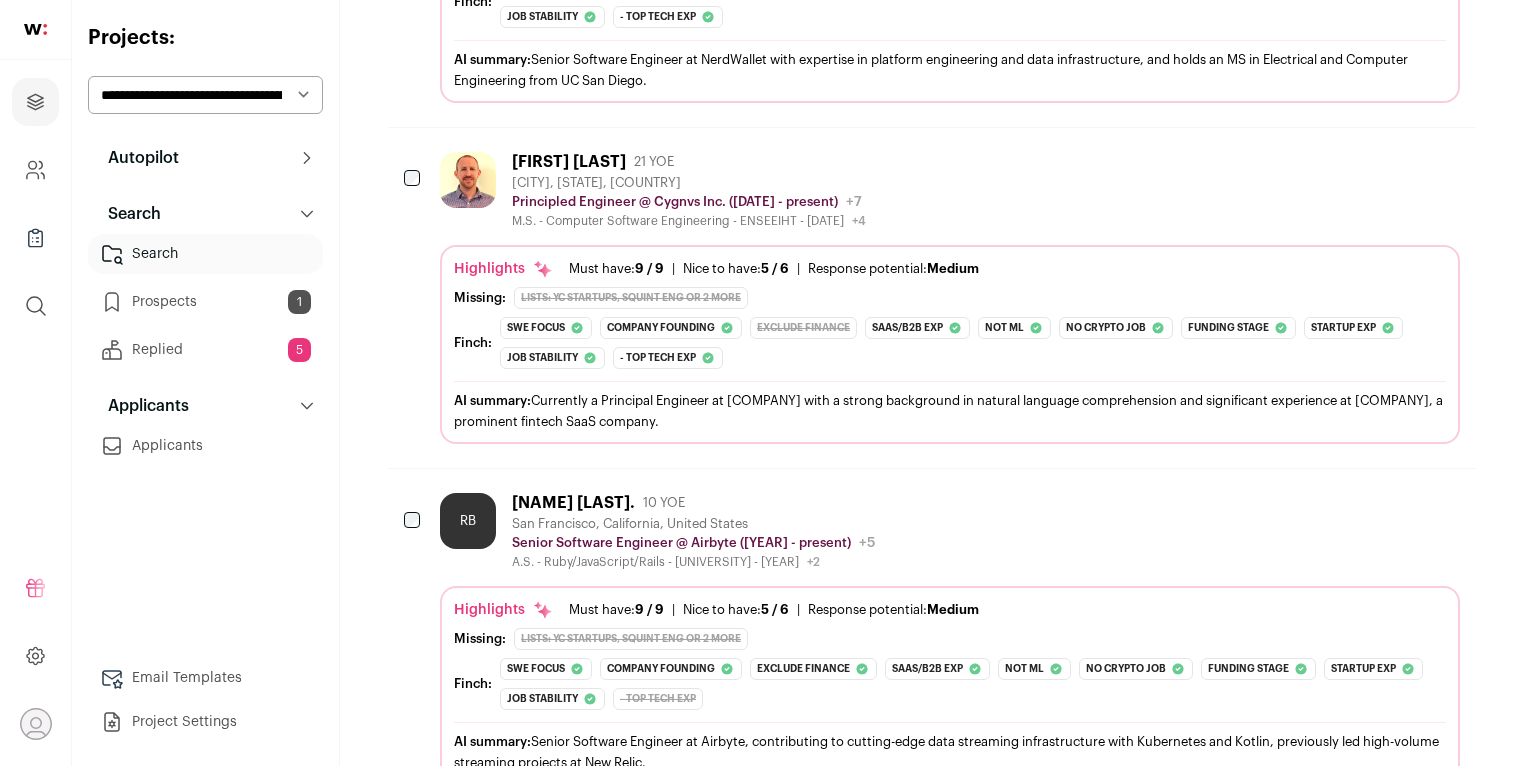 scroll, scrollTop: 5805, scrollLeft: 0, axis: vertical 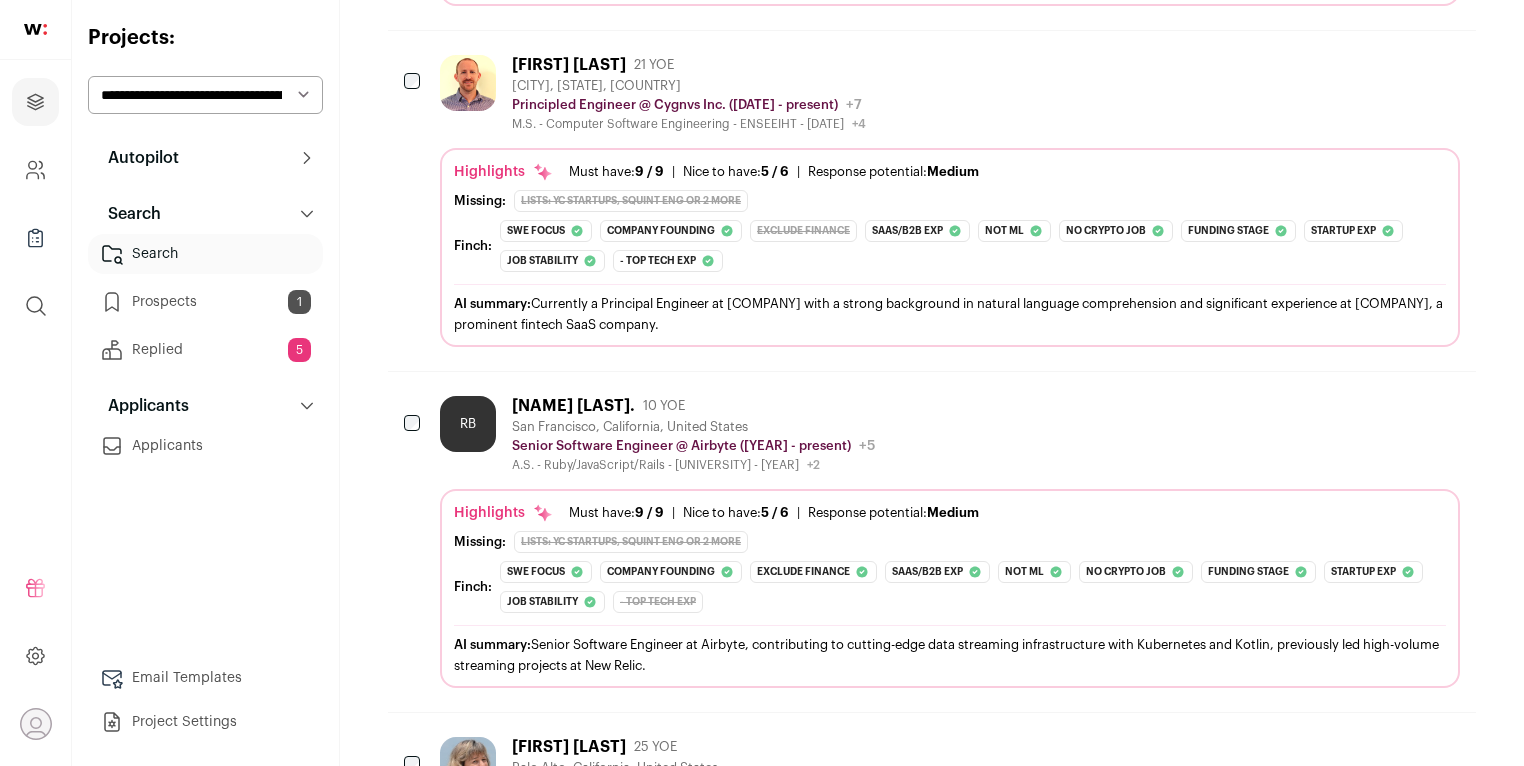 click on "Prospects
1" at bounding box center (205, 302) 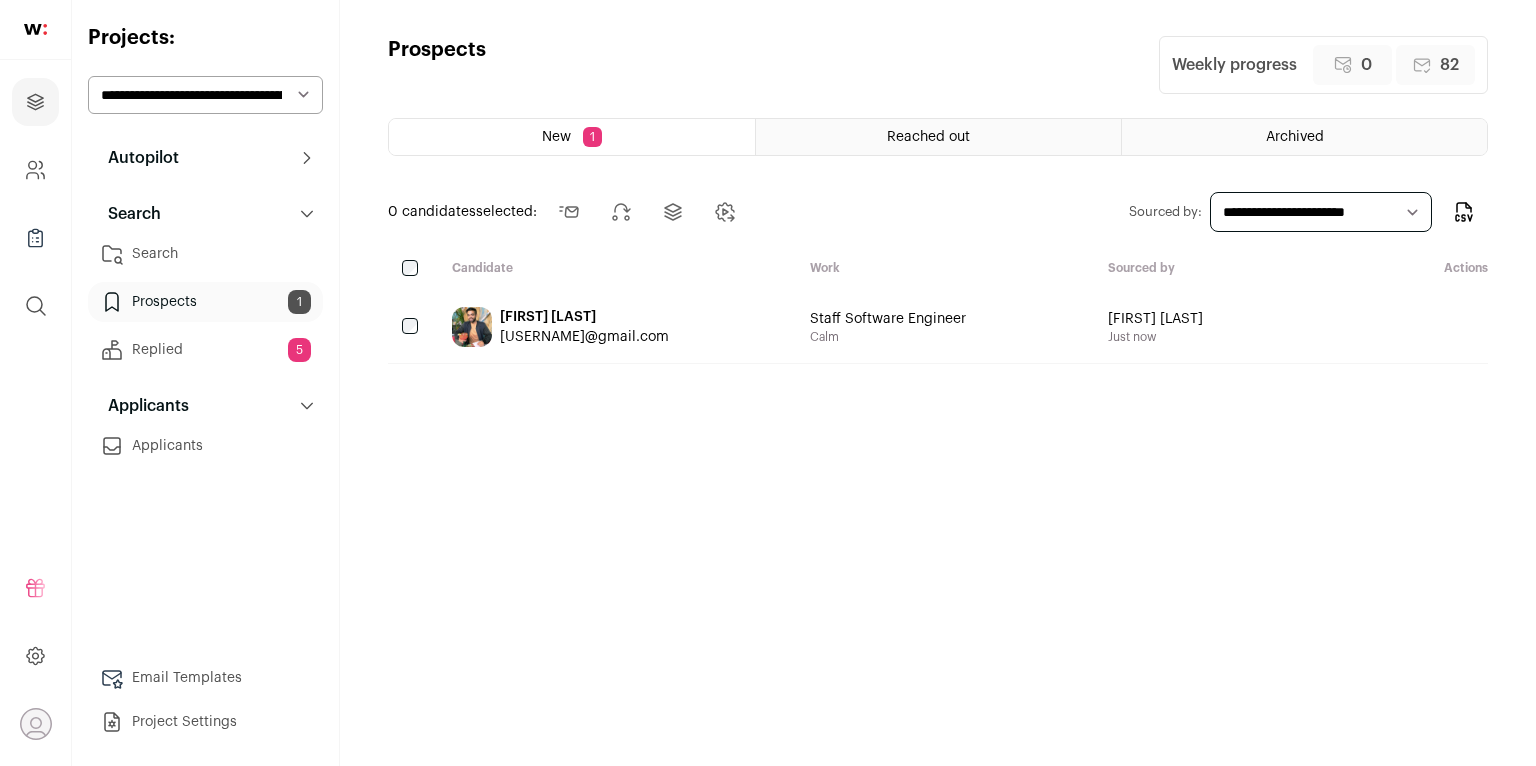 click on "Reached out" at bounding box center (938, 137) 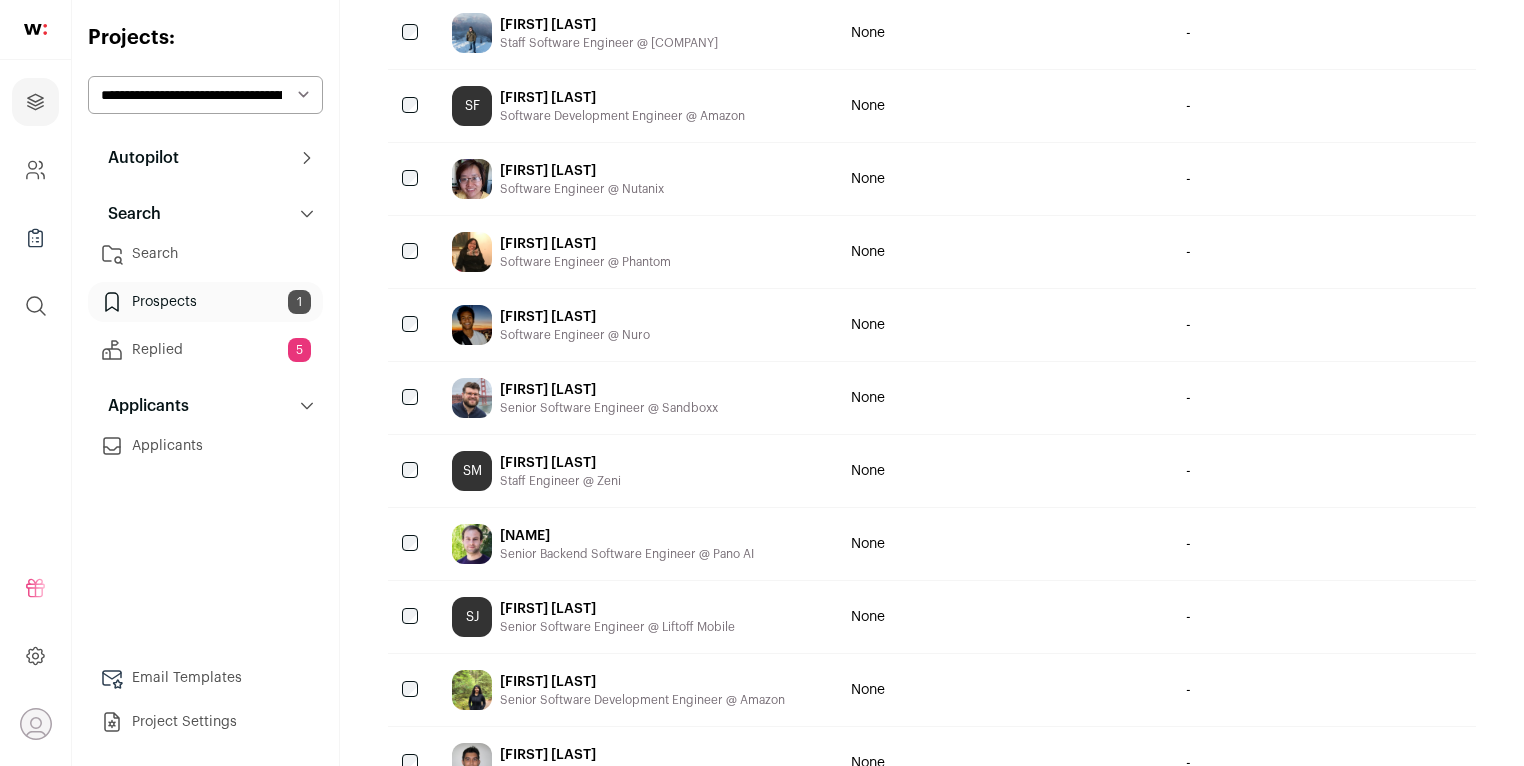 scroll, scrollTop: 327, scrollLeft: 0, axis: vertical 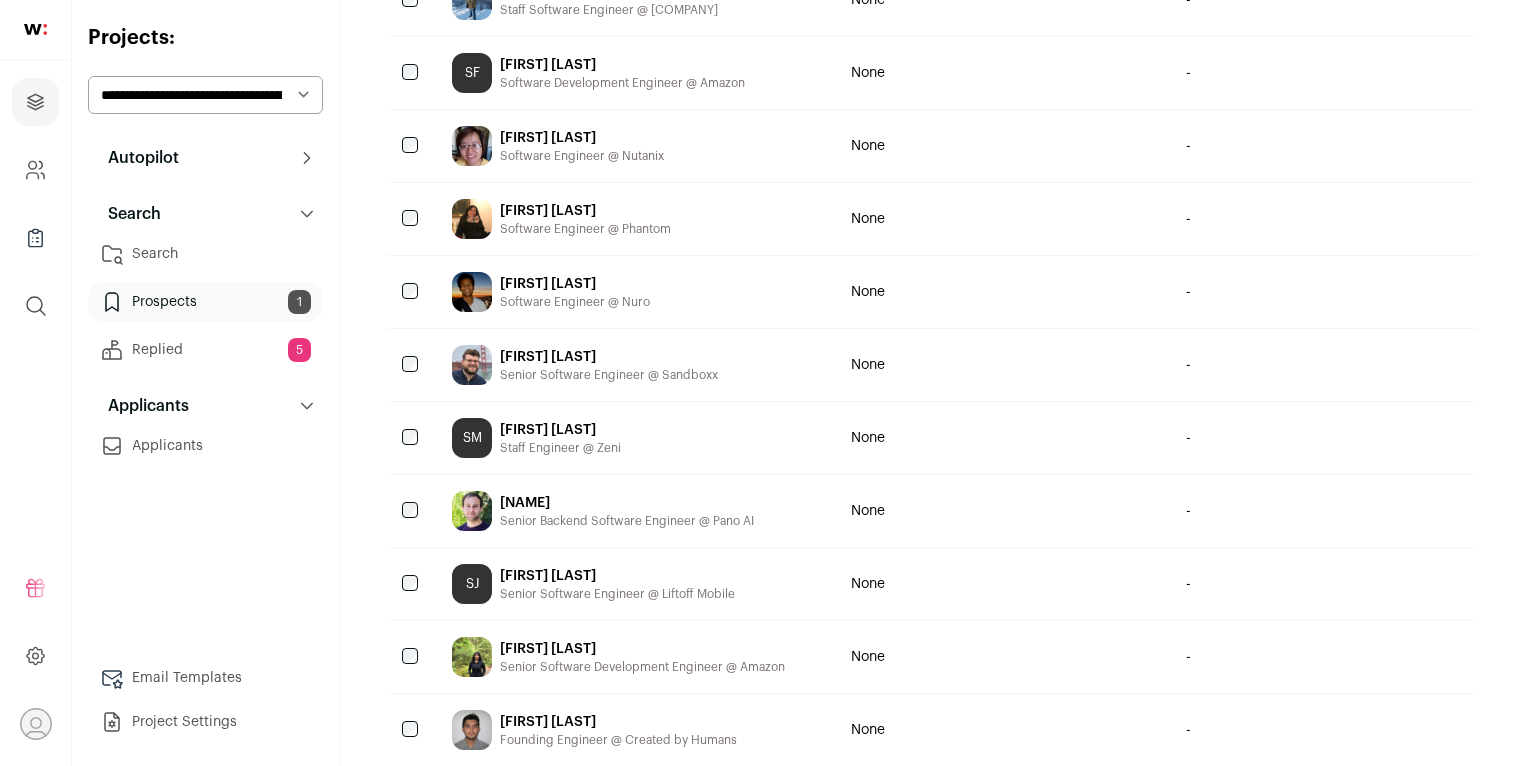 click on "Search" at bounding box center (205, 254) 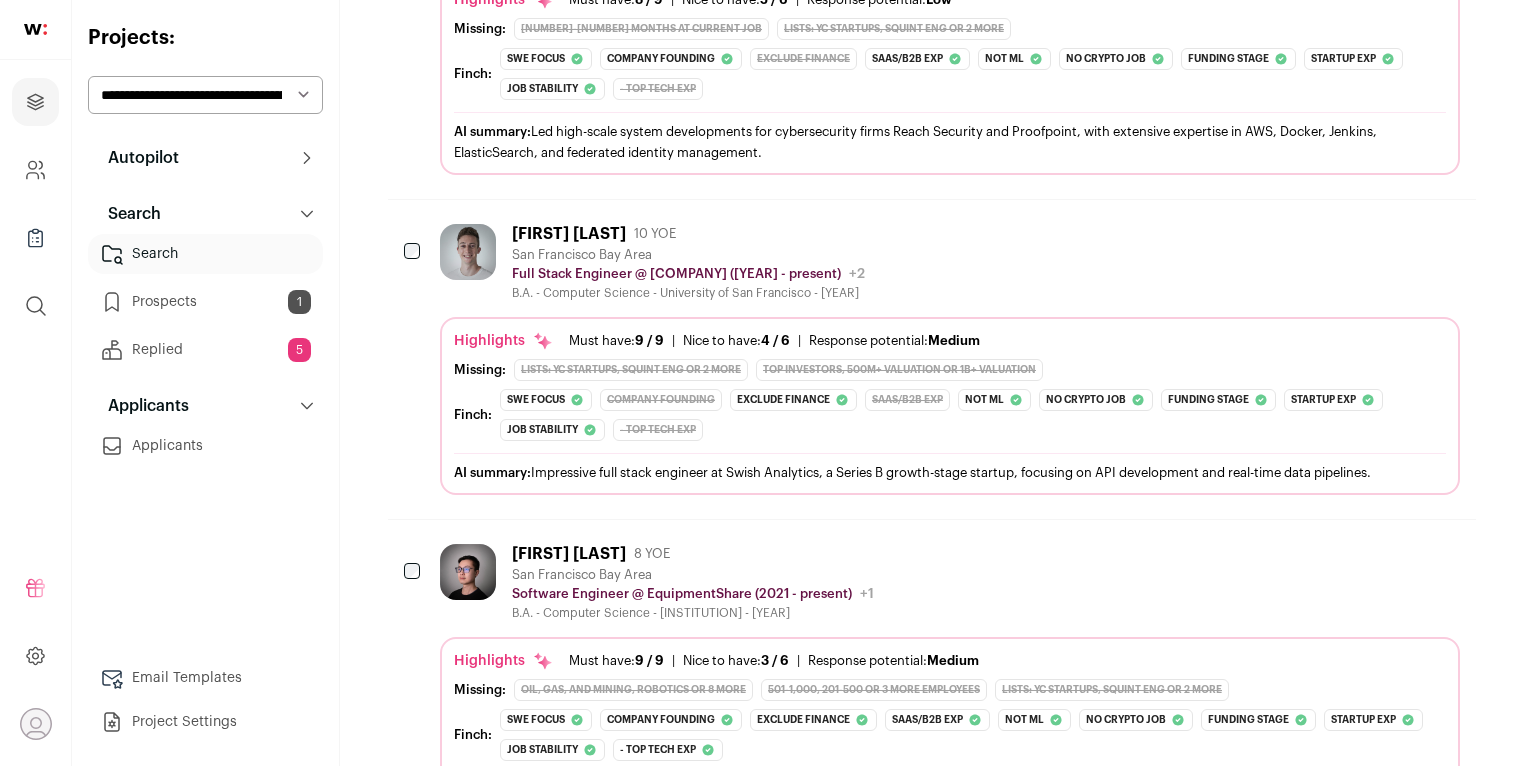 scroll, scrollTop: 1584, scrollLeft: 0, axis: vertical 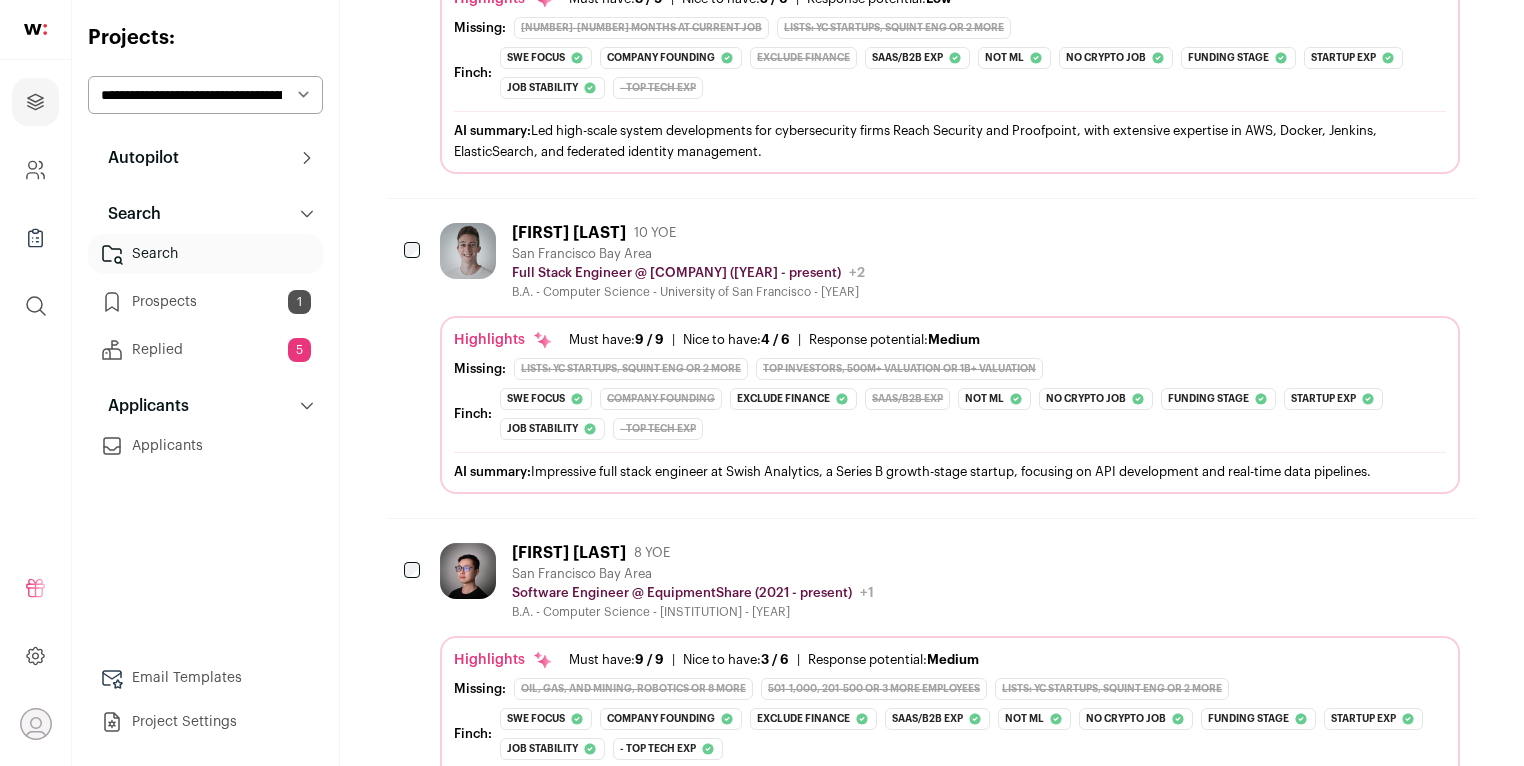 click on "[FIRST] [LAST]" at bounding box center [569, 233] 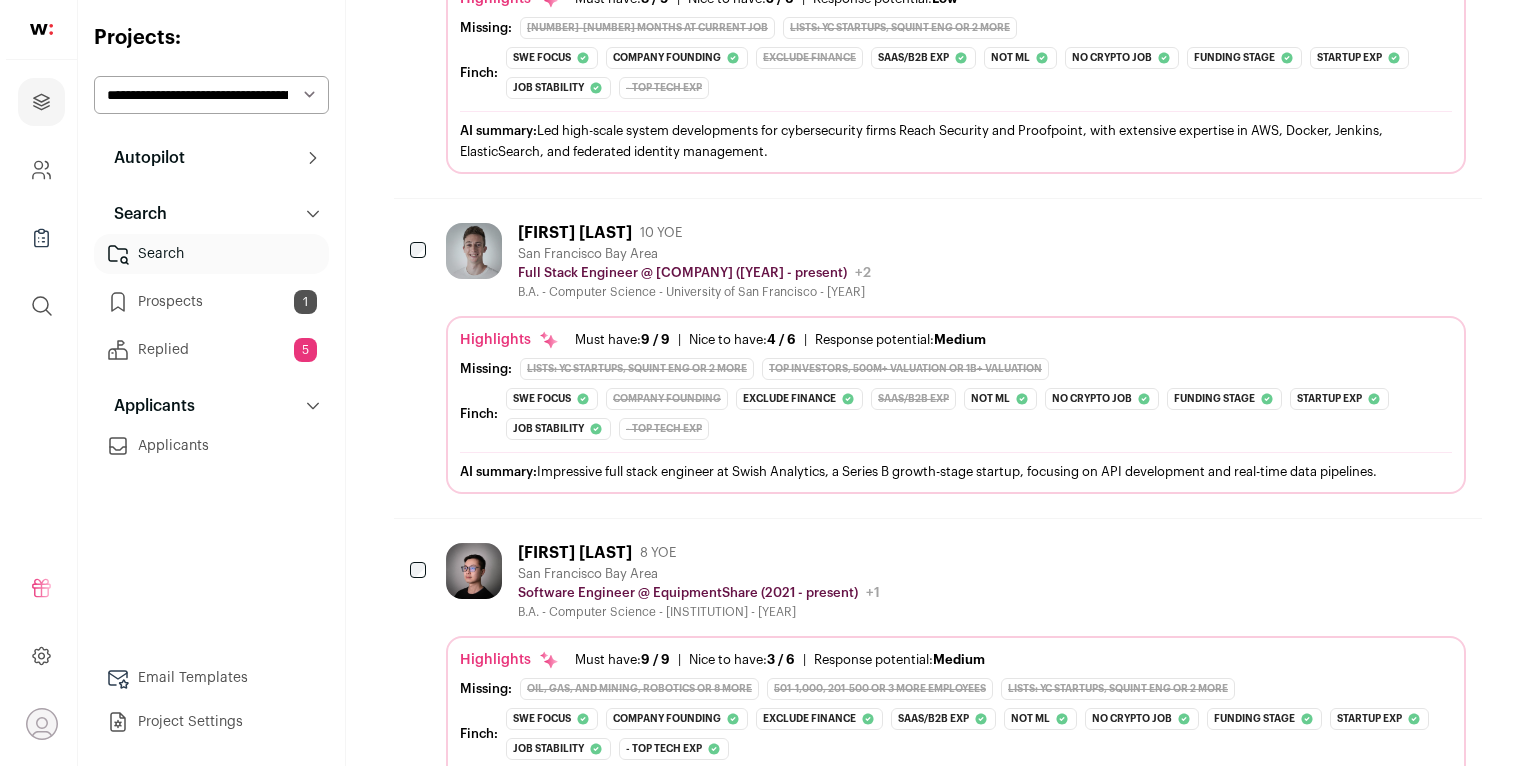 scroll, scrollTop: 1564, scrollLeft: 0, axis: vertical 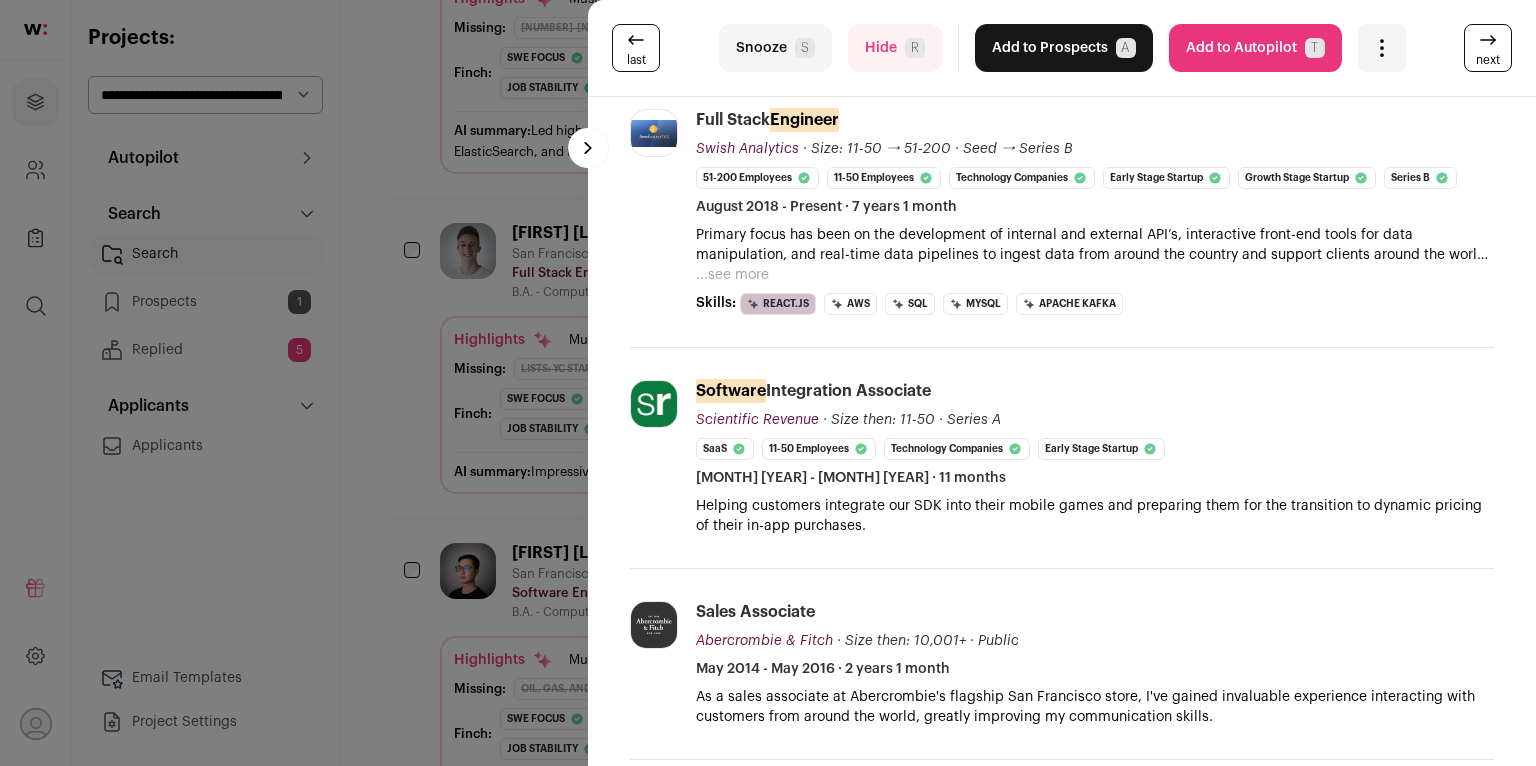 click on "last
Snooze
S
Hide
R
Add to Prospects
A
Are you sure?
Andy Hutchison  is already in your ATS. Do you wish to reach out to this candidate through wellfound:ai?
Cancel
********
Add to Autopilot
T" at bounding box center (768, 383) 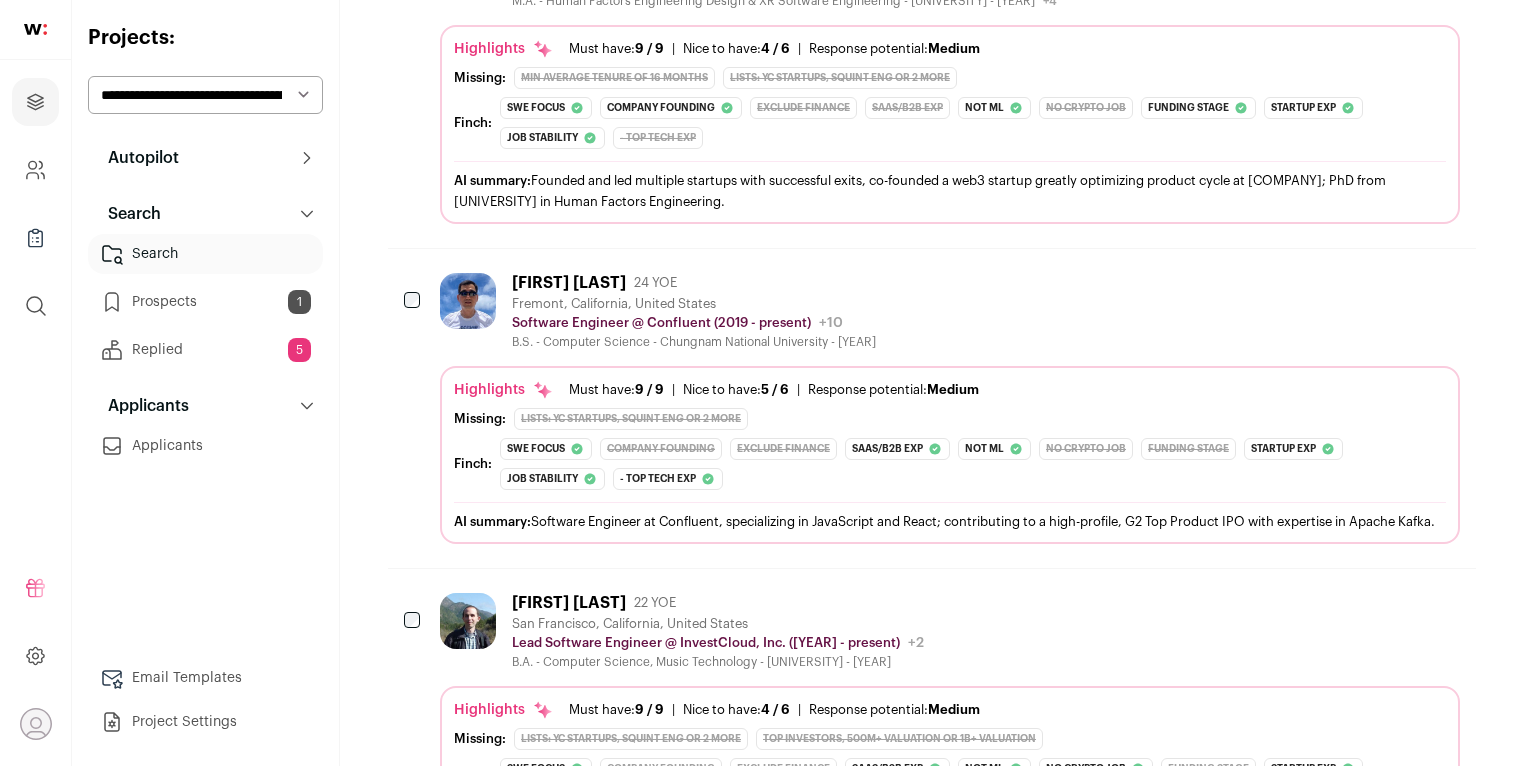 scroll, scrollTop: 4536, scrollLeft: 0, axis: vertical 